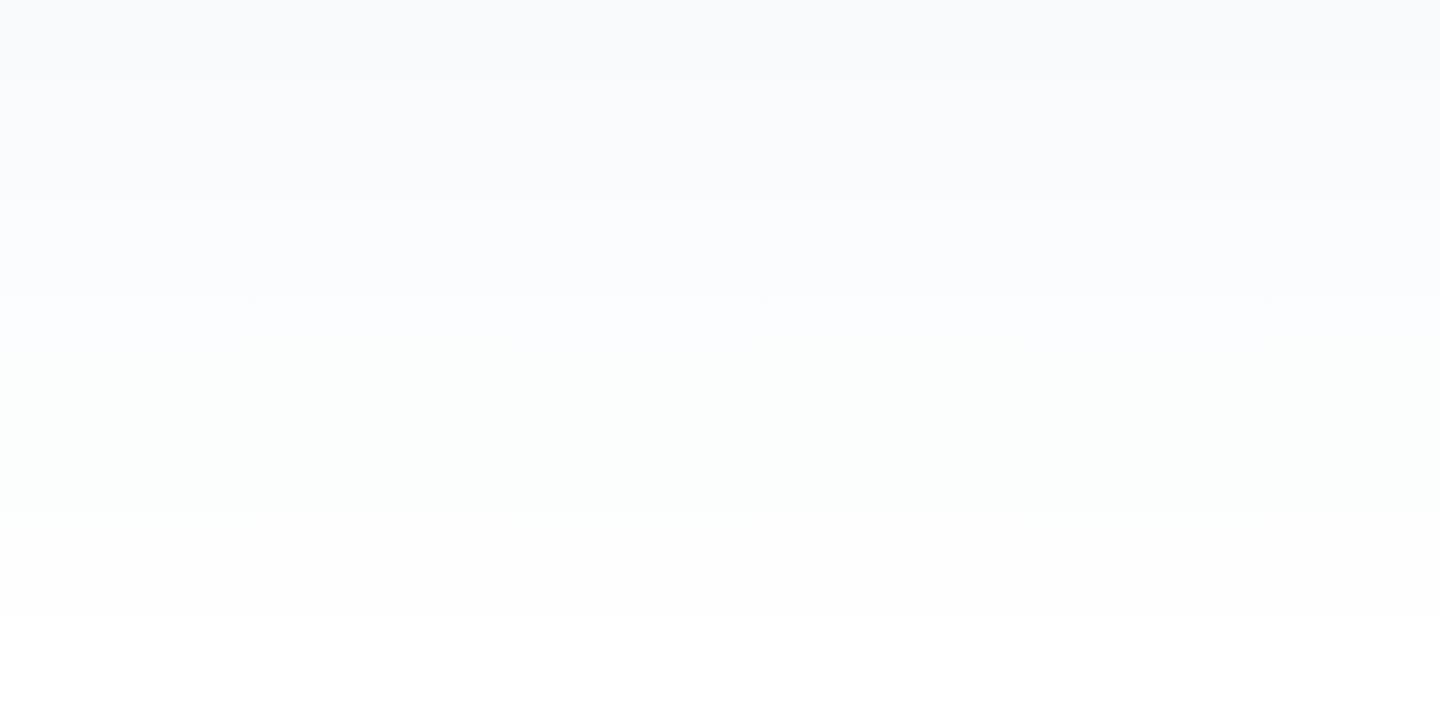 scroll, scrollTop: 0, scrollLeft: 0, axis: both 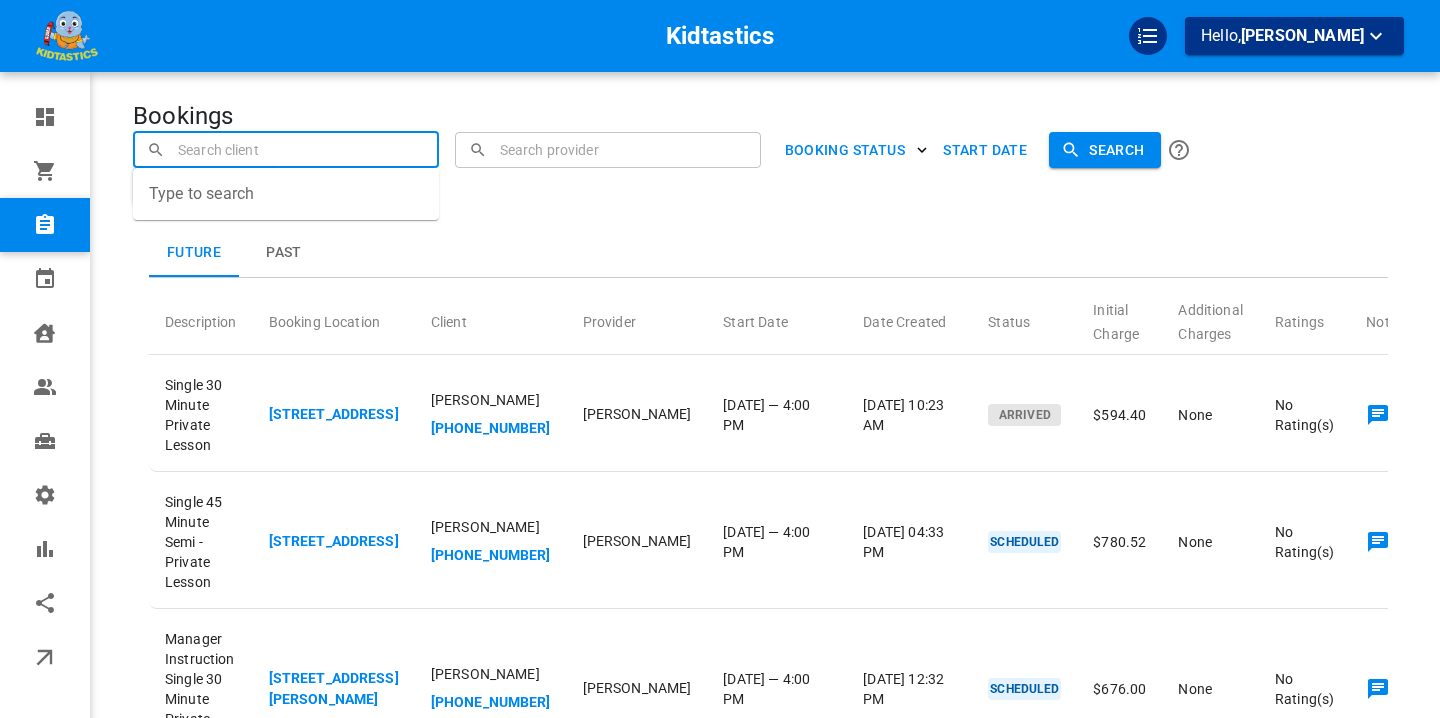 click at bounding box center (286, 149) 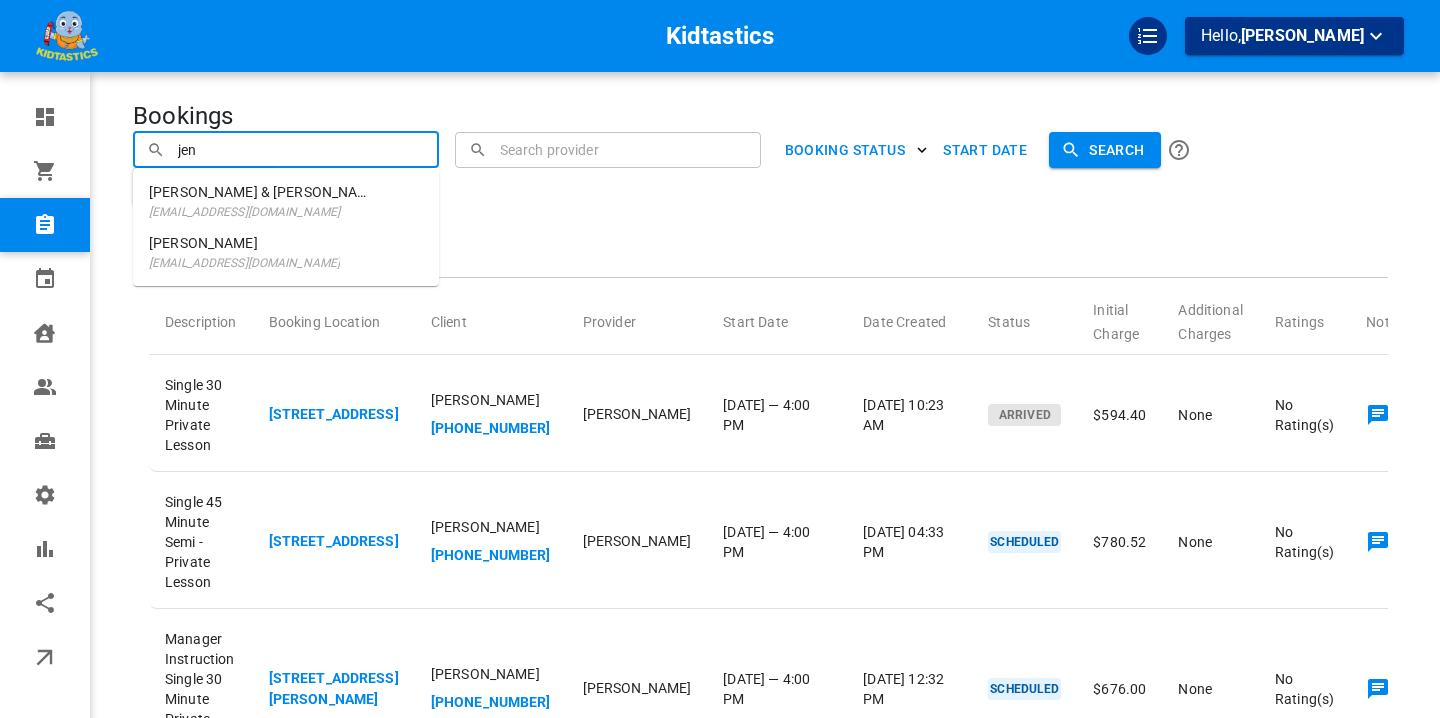 click on "[EMAIL_ADDRESS][DOMAIN_NAME]" at bounding box center (244, 263) 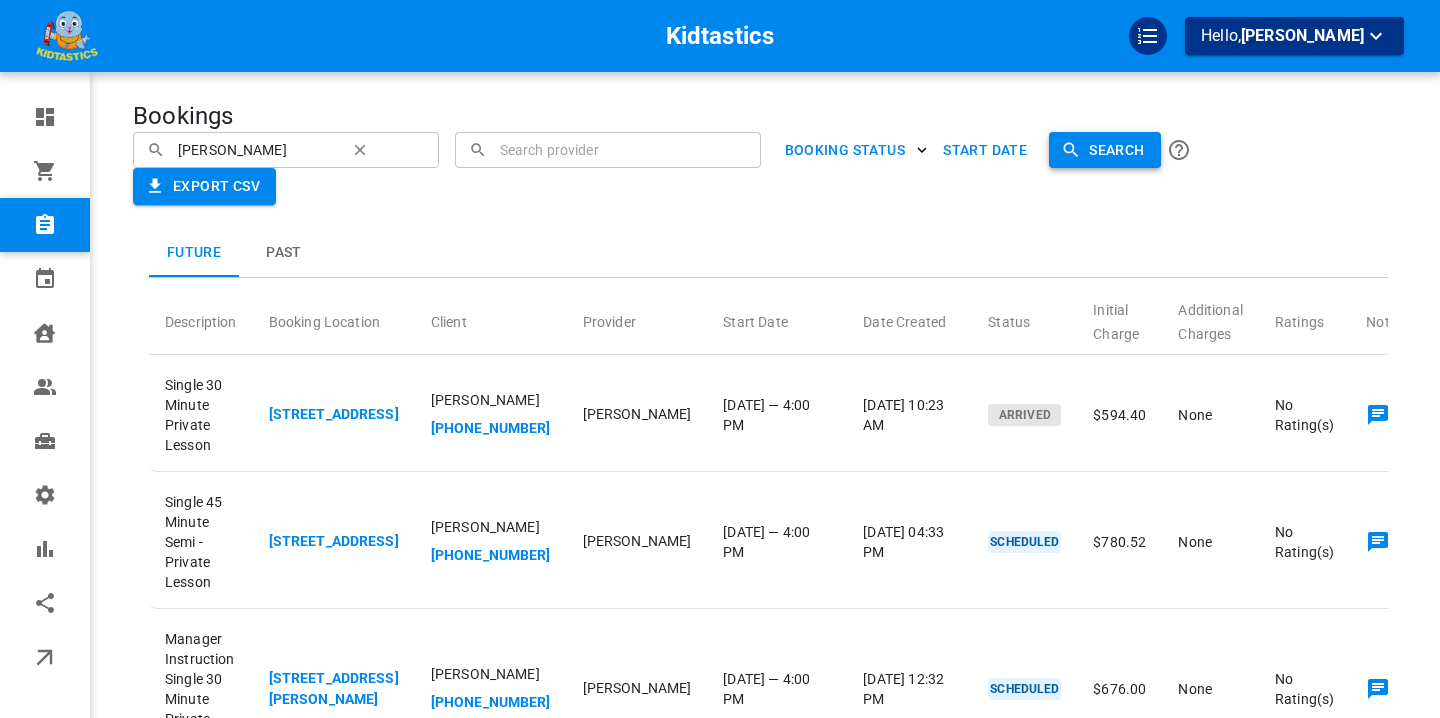 click on "Search" at bounding box center [1104, 150] 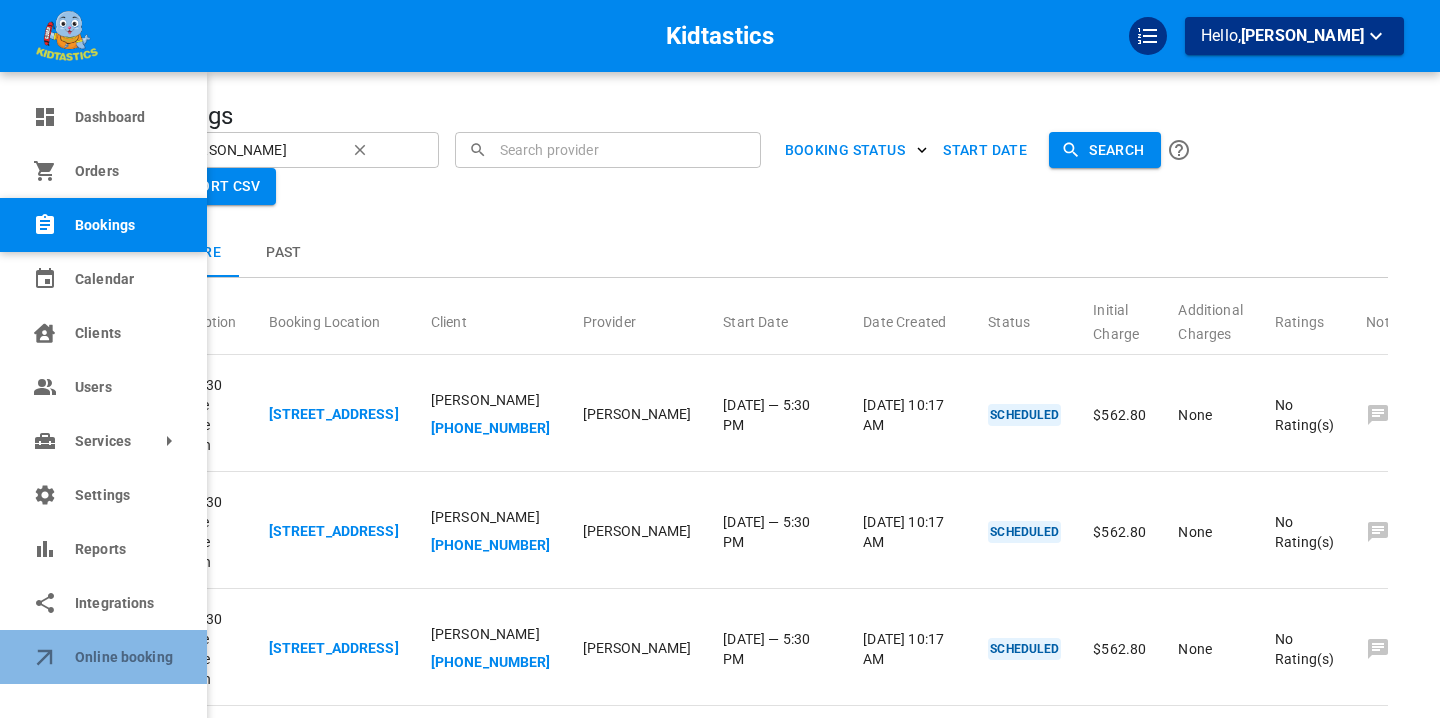 click on "Online booking" at bounding box center [123, 657] 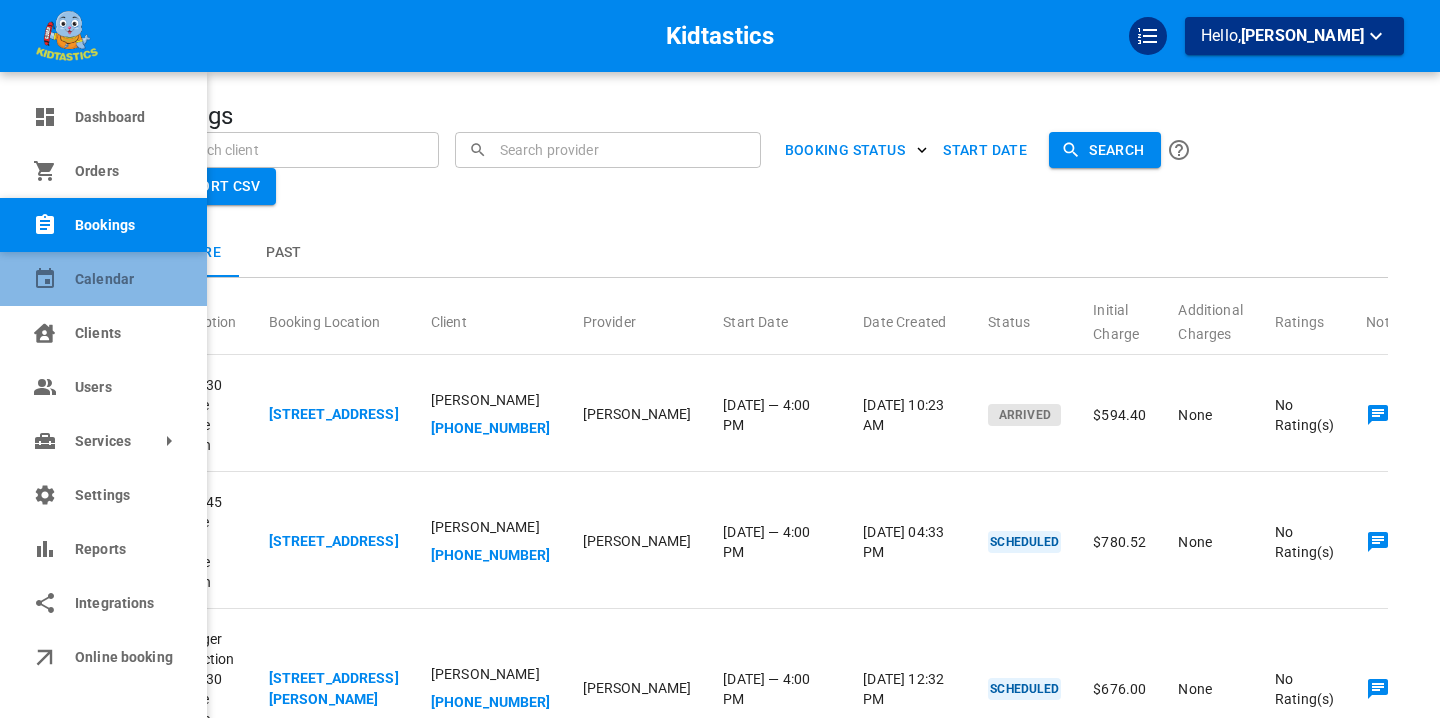 click 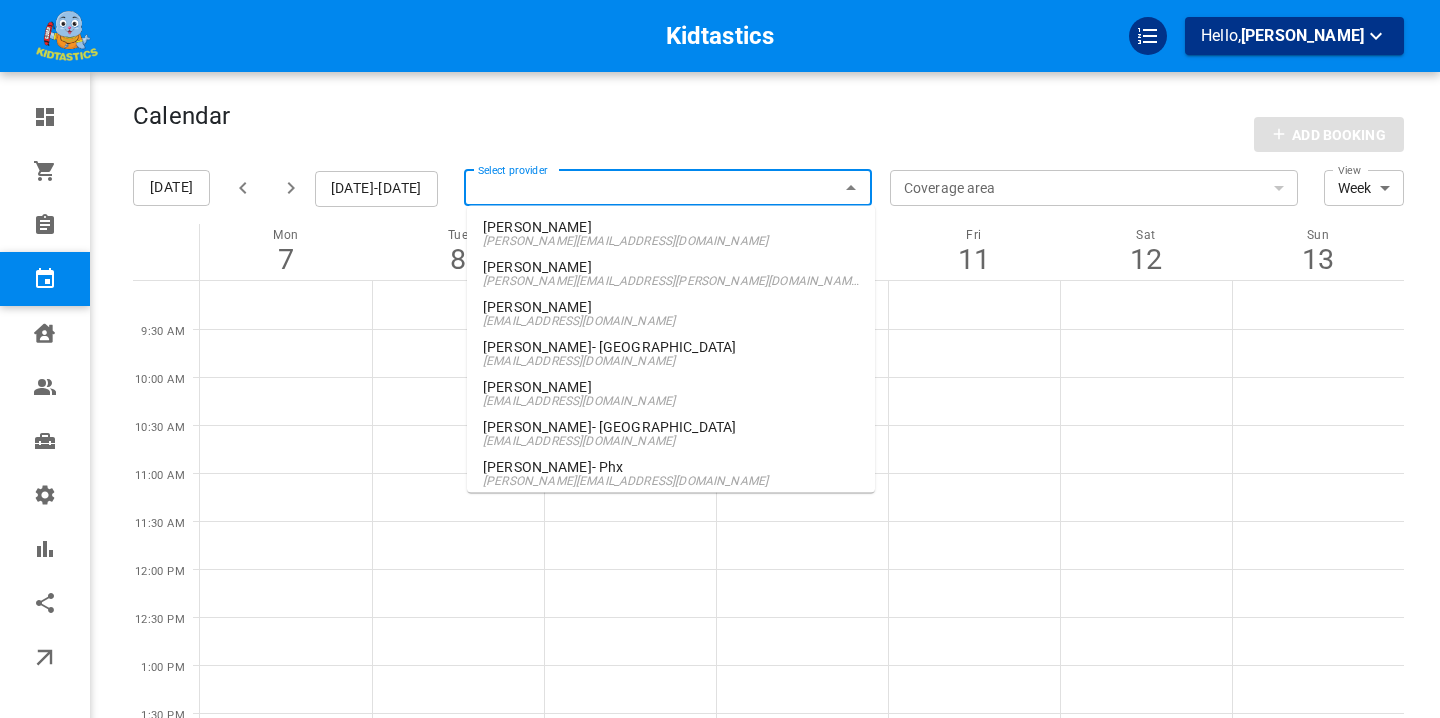click on "Select provider" at bounding box center (668, 188) 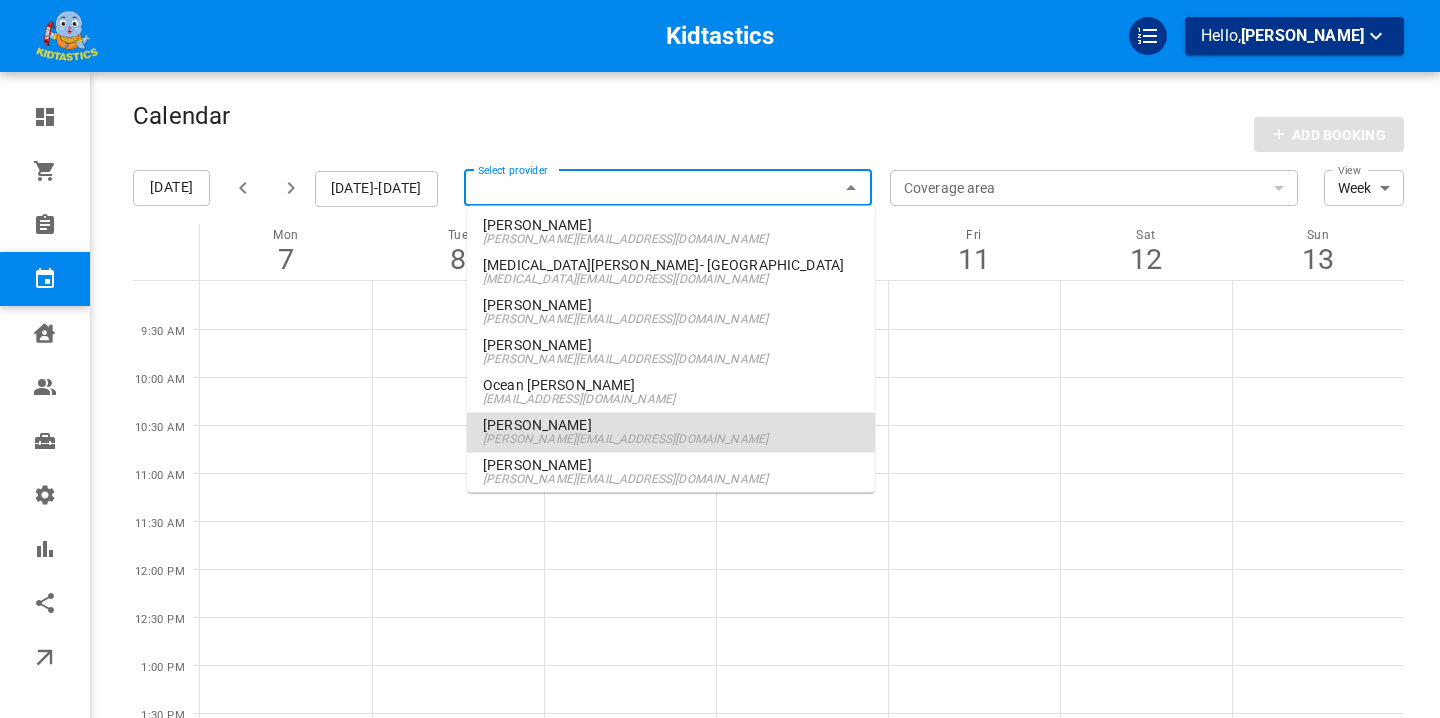 scroll, scrollTop: 401, scrollLeft: 0, axis: vertical 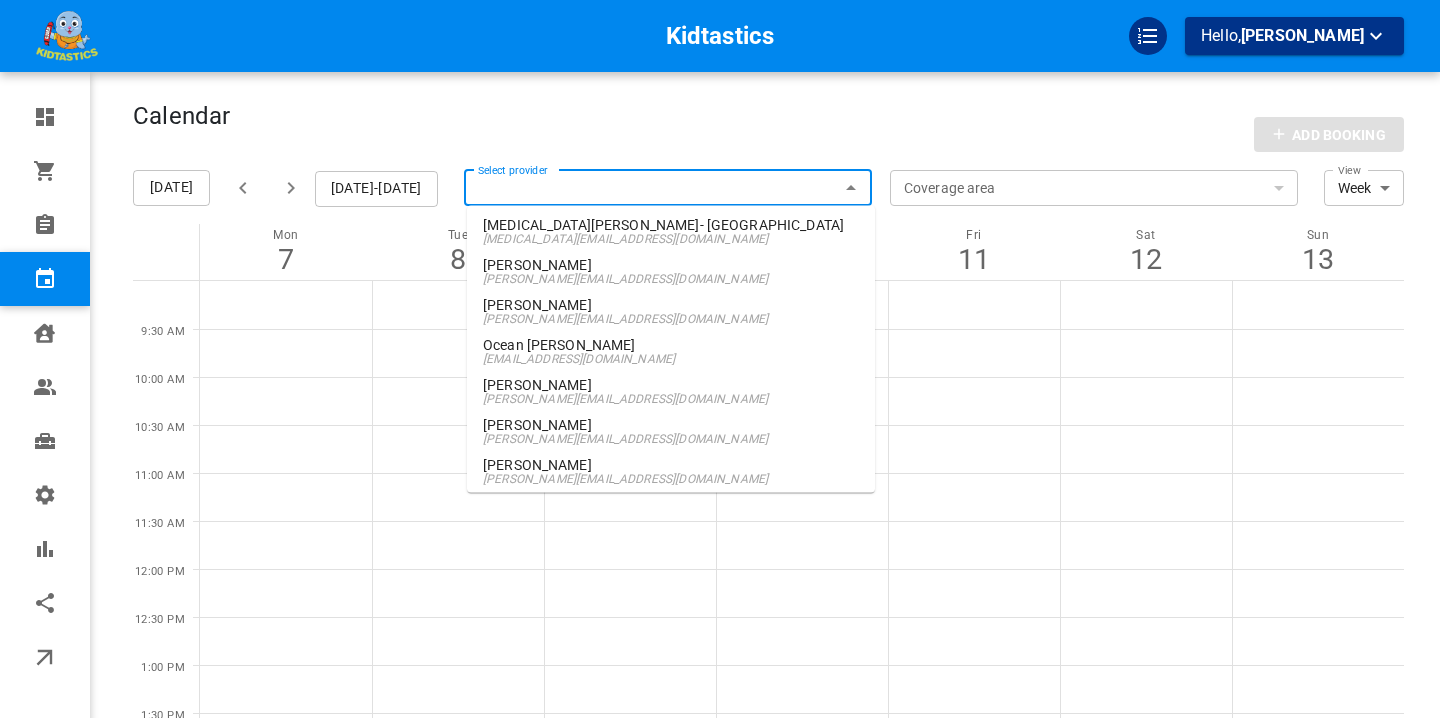 click on "[PERSON_NAME][EMAIL_ADDRESS][DOMAIN_NAME]" at bounding box center (671, 320) 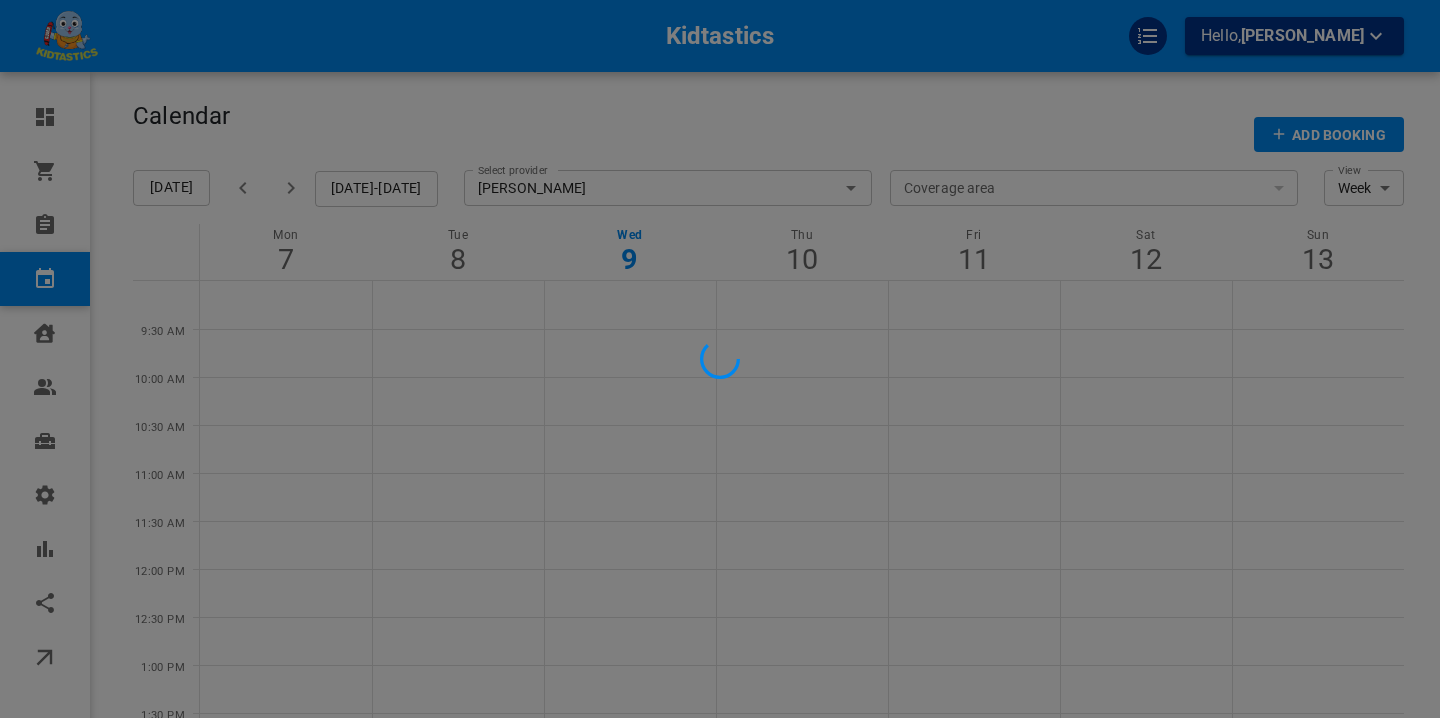 click at bounding box center (720, 359) 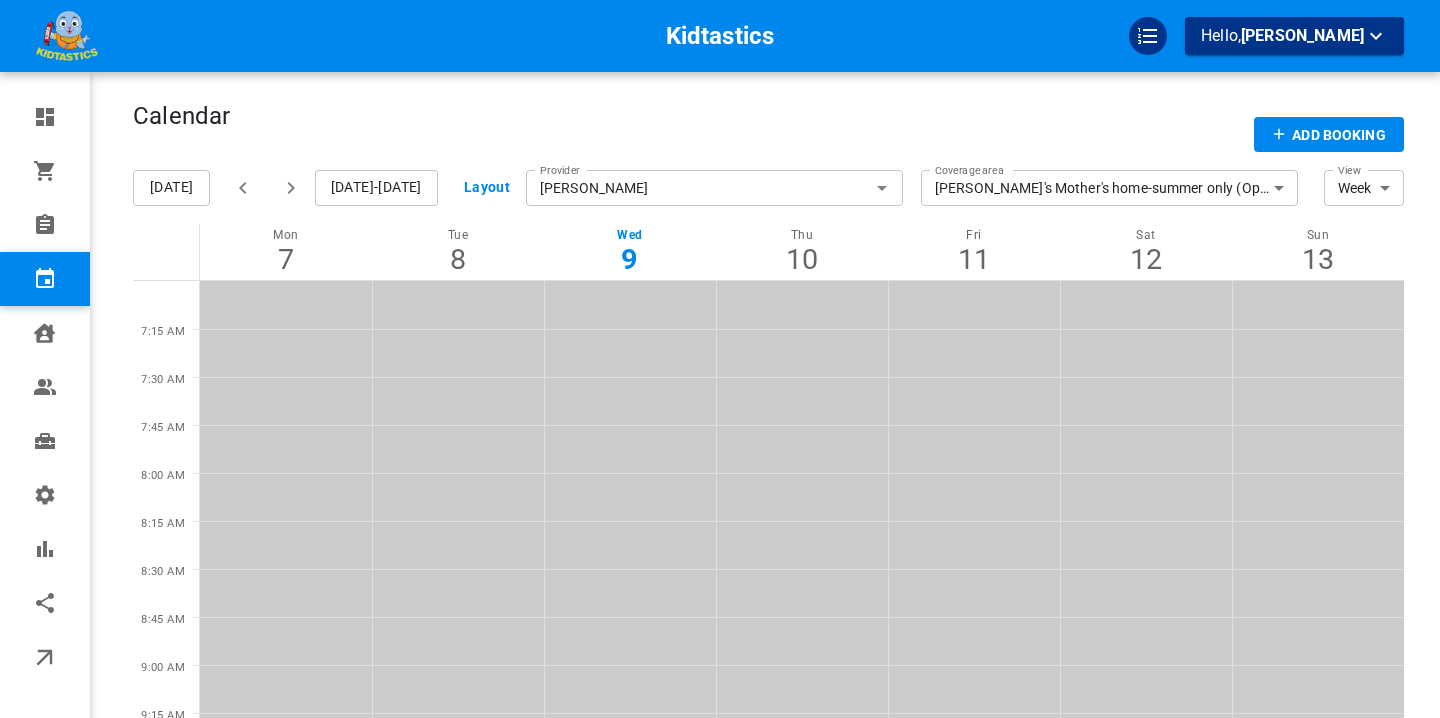 click on "[DATE]-[DATE]" at bounding box center [376, 188] 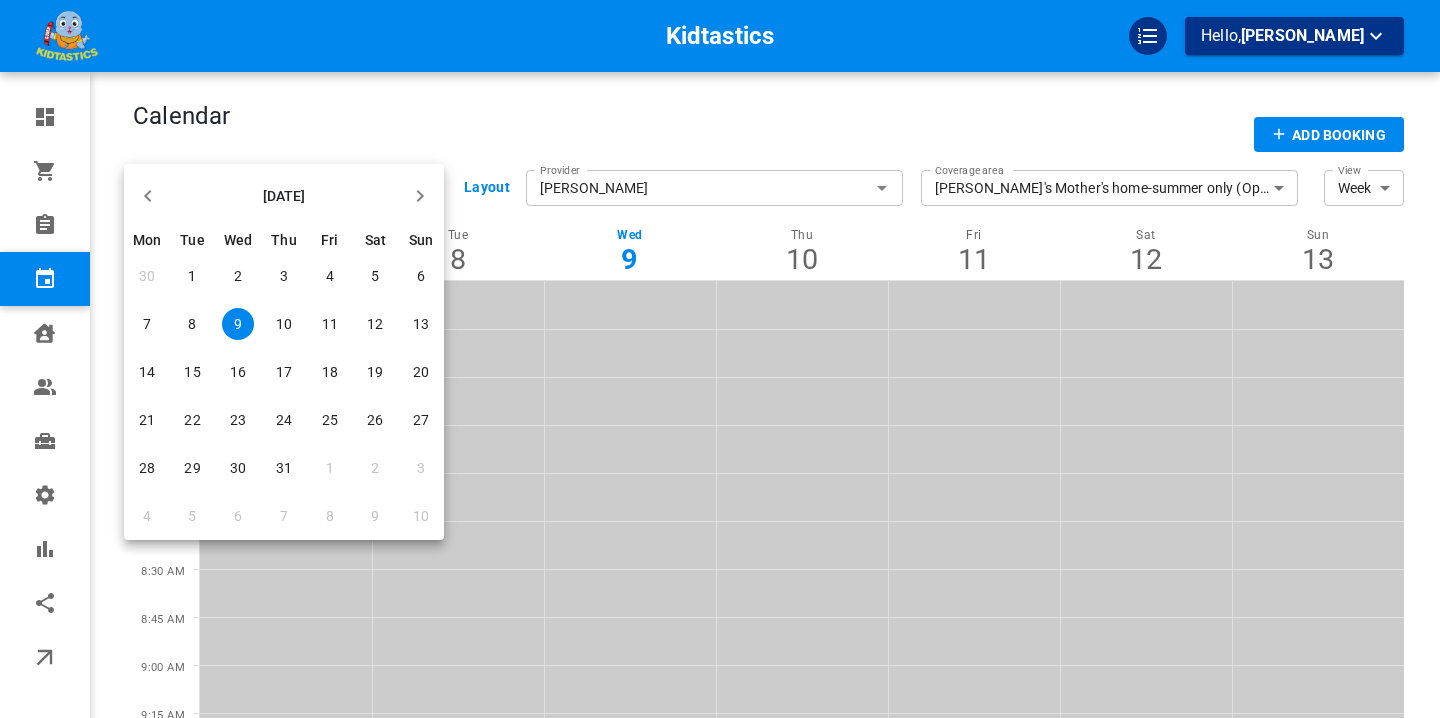 click on "28" at bounding box center [147, 468] 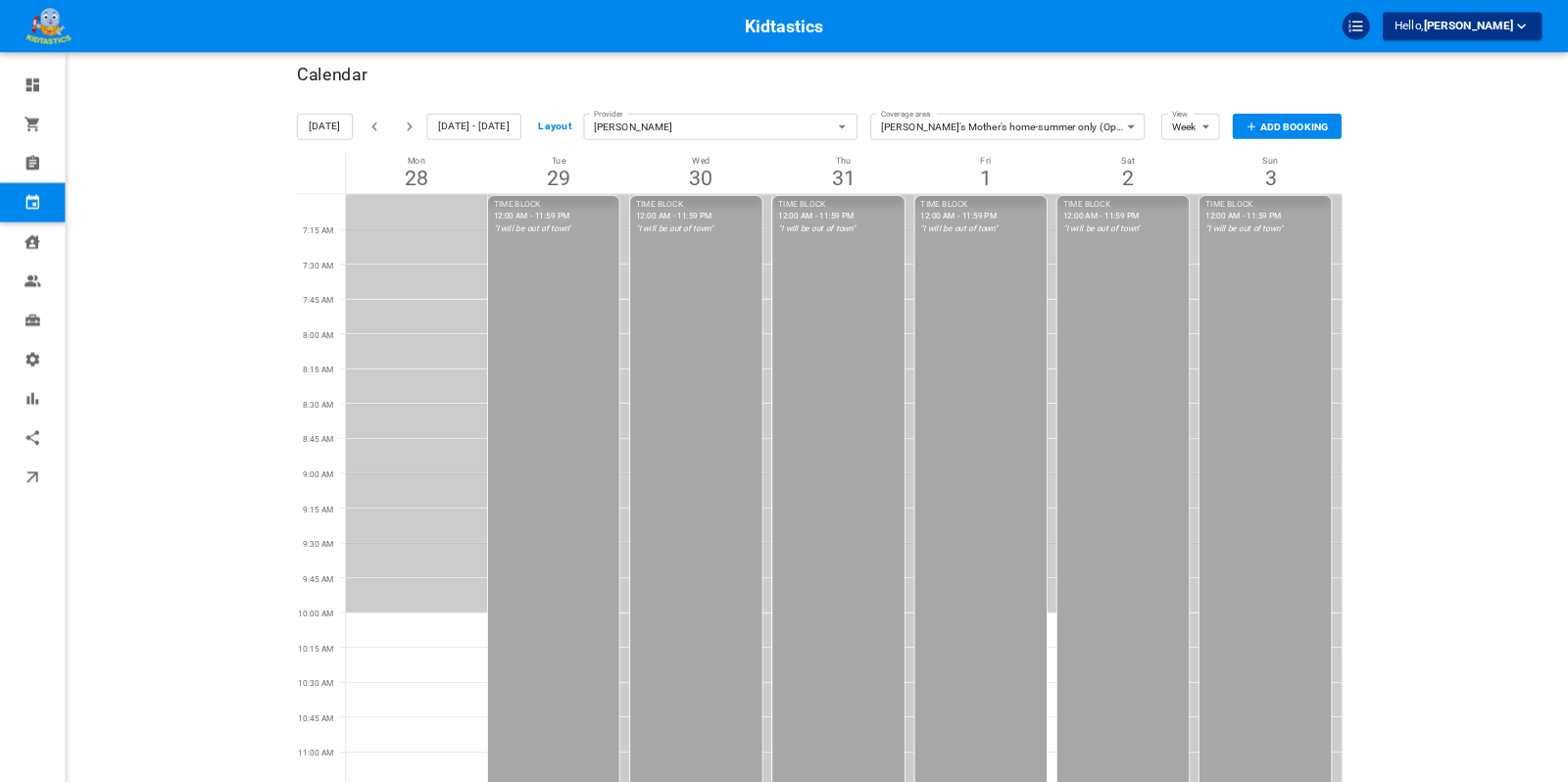 scroll, scrollTop: 14, scrollLeft: 0, axis: vertical 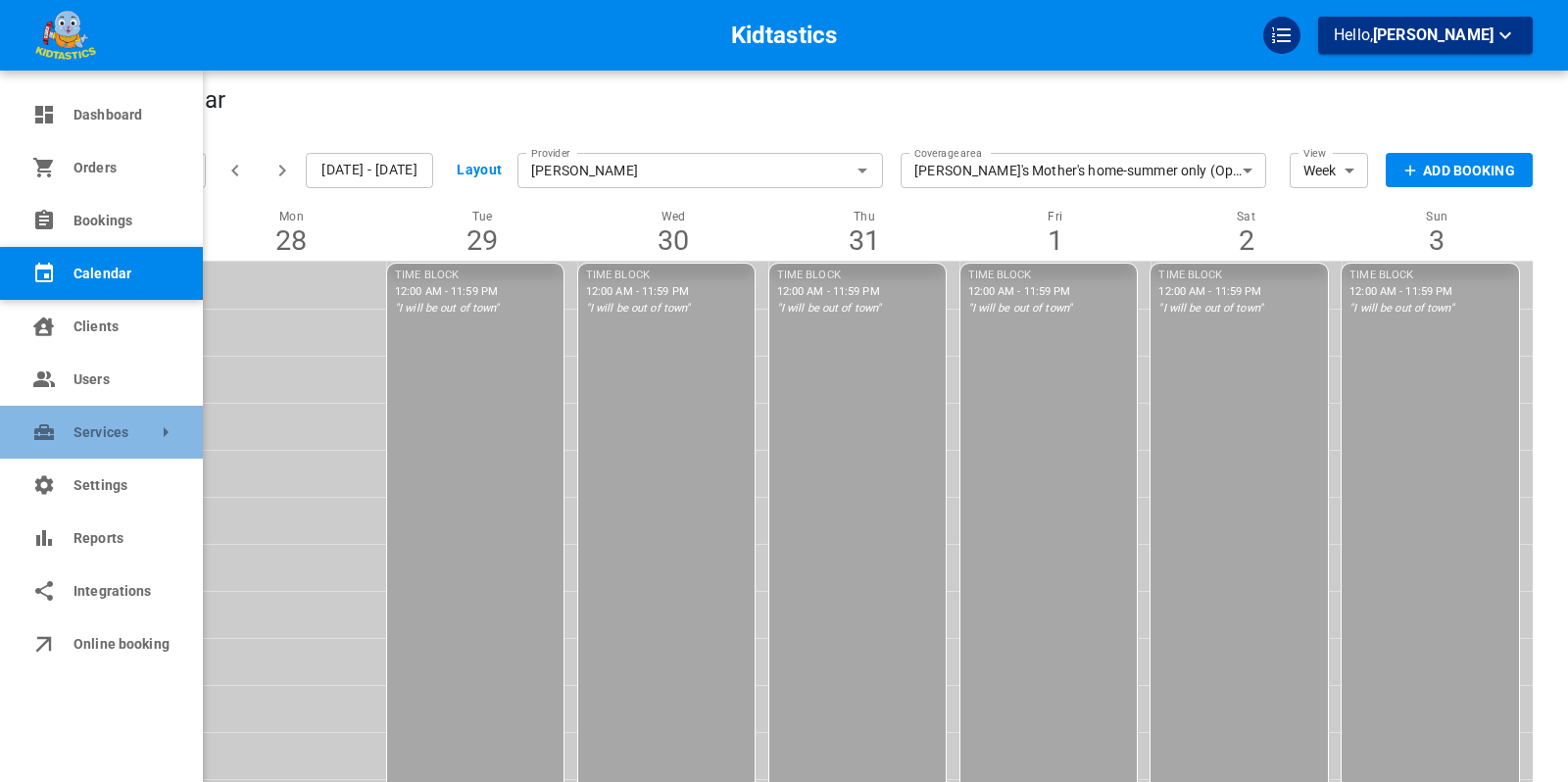 click on "Services" at bounding box center (74, 432) 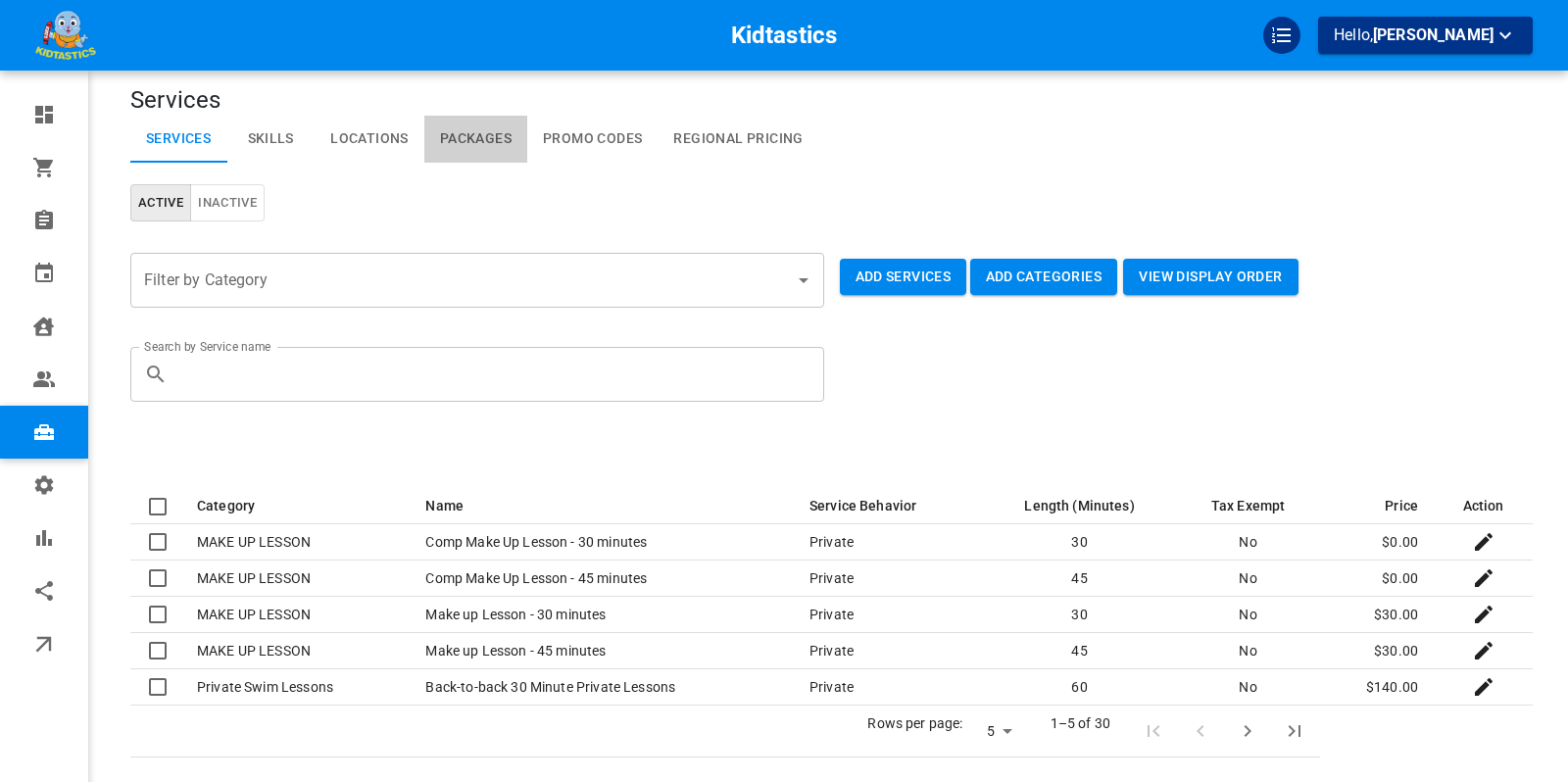 click on "Packages" at bounding box center [475, 139] 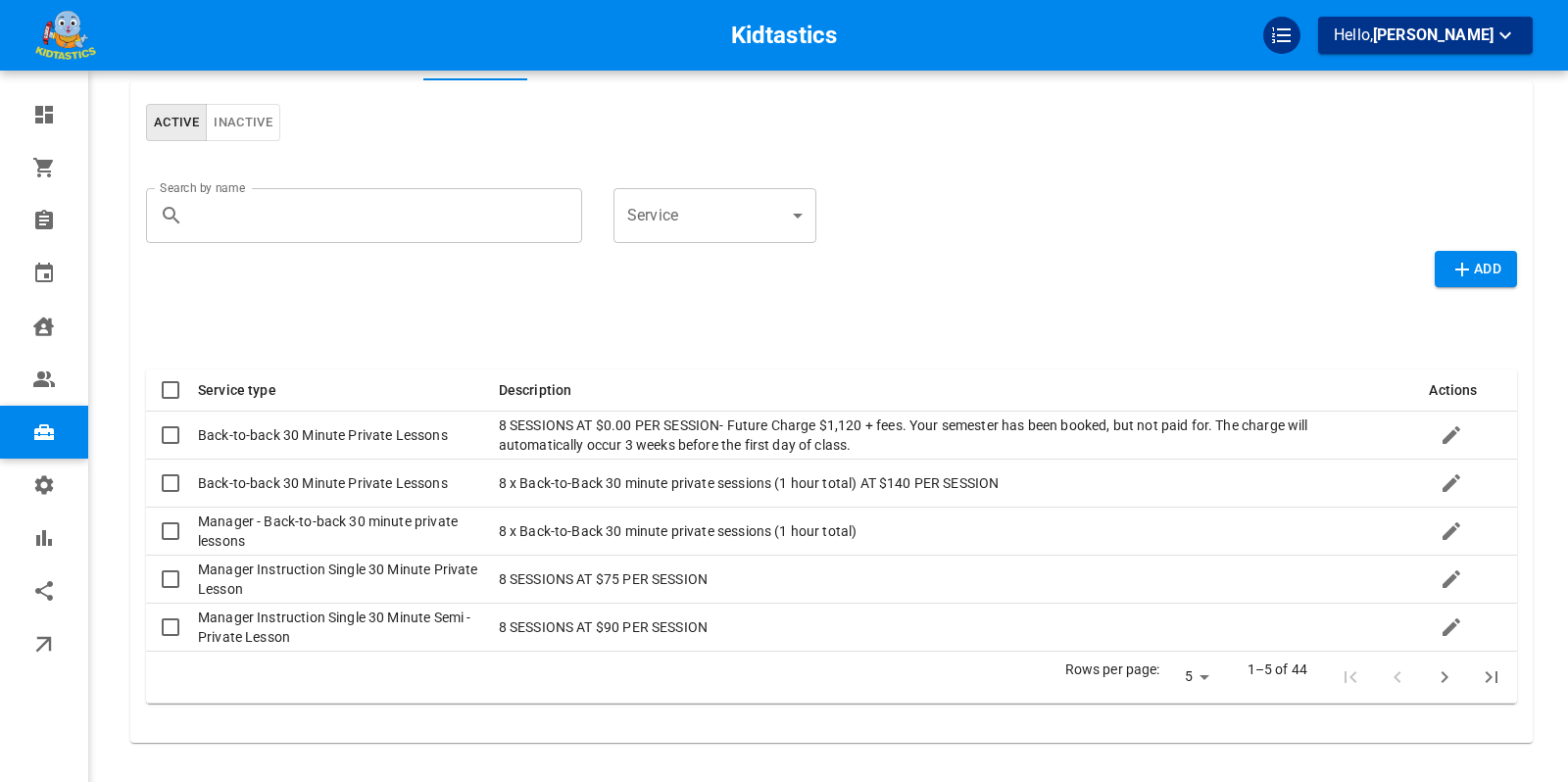 scroll, scrollTop: 174, scrollLeft: 0, axis: vertical 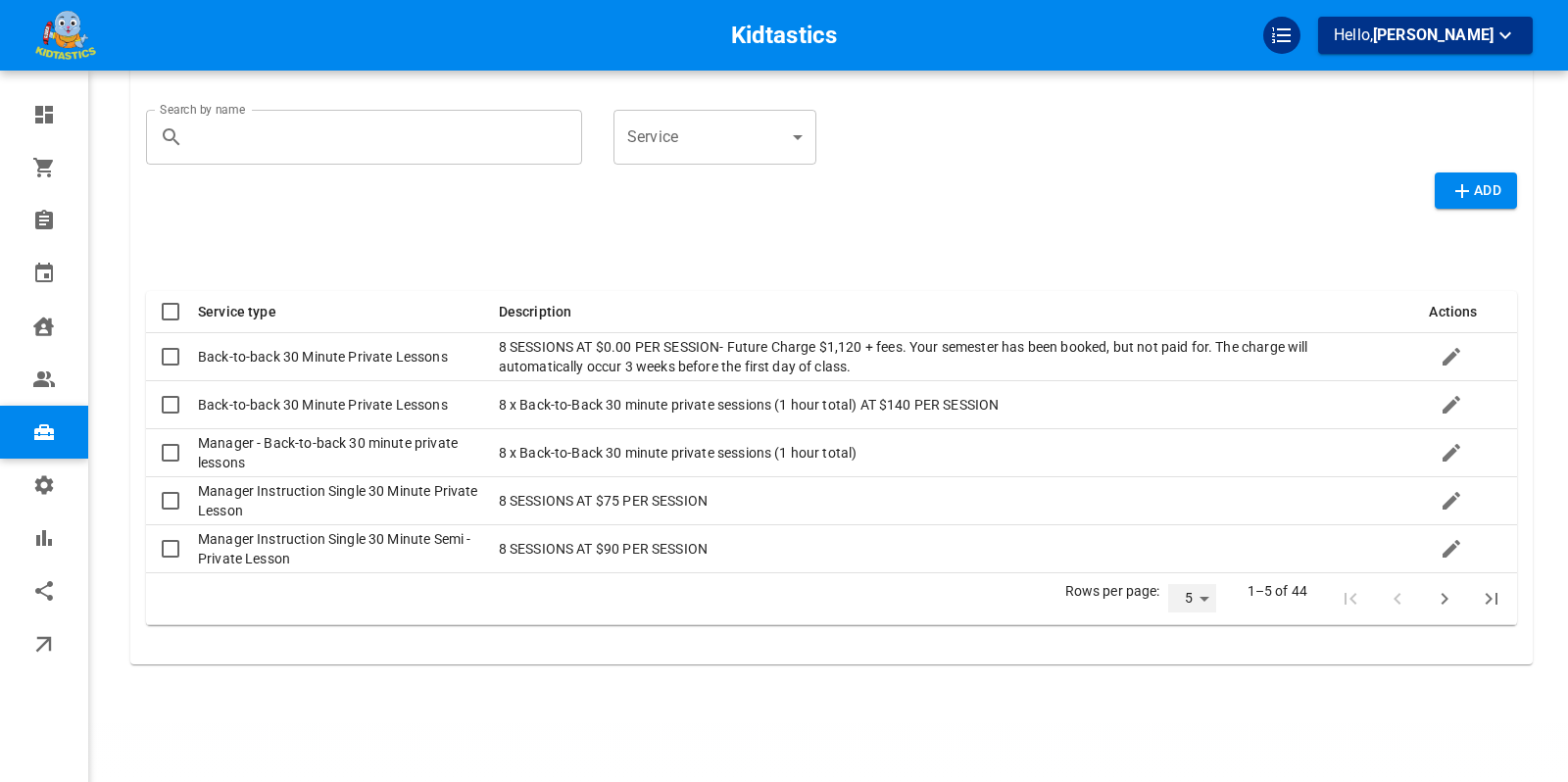 click on "5 10 25" at bounding box center [1192, 598] 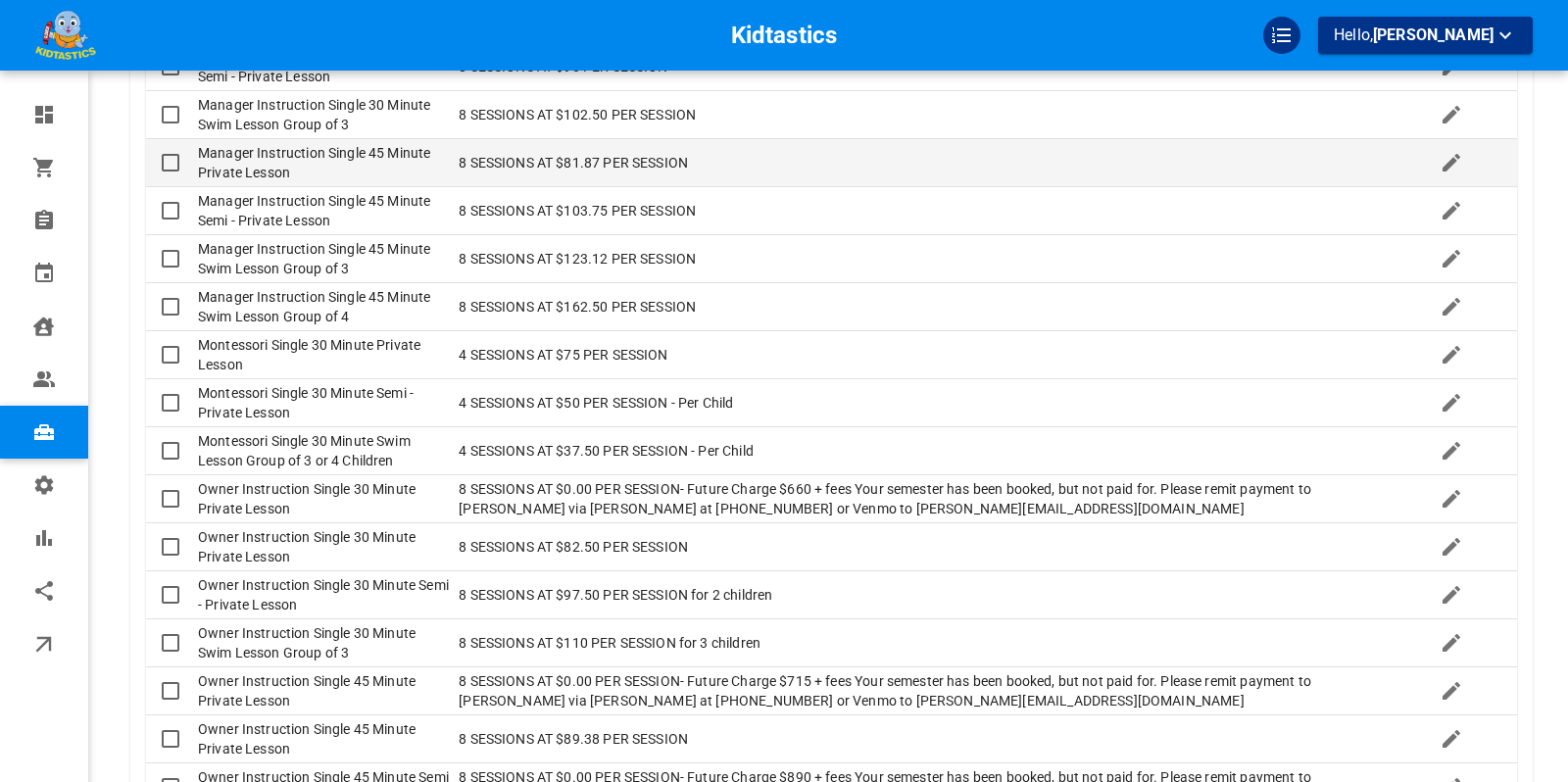 scroll, scrollTop: 1127, scrollLeft: 0, axis: vertical 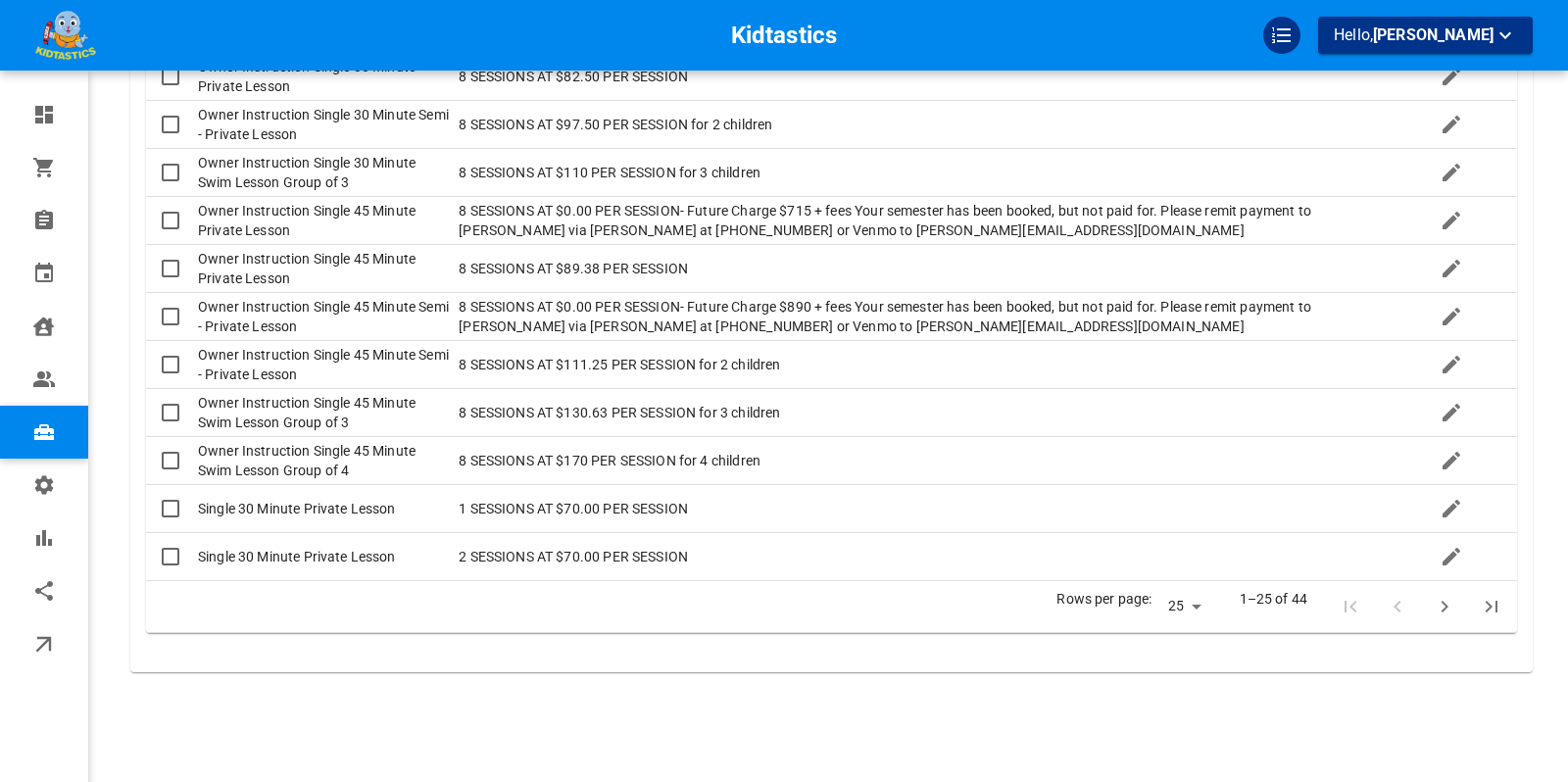 click 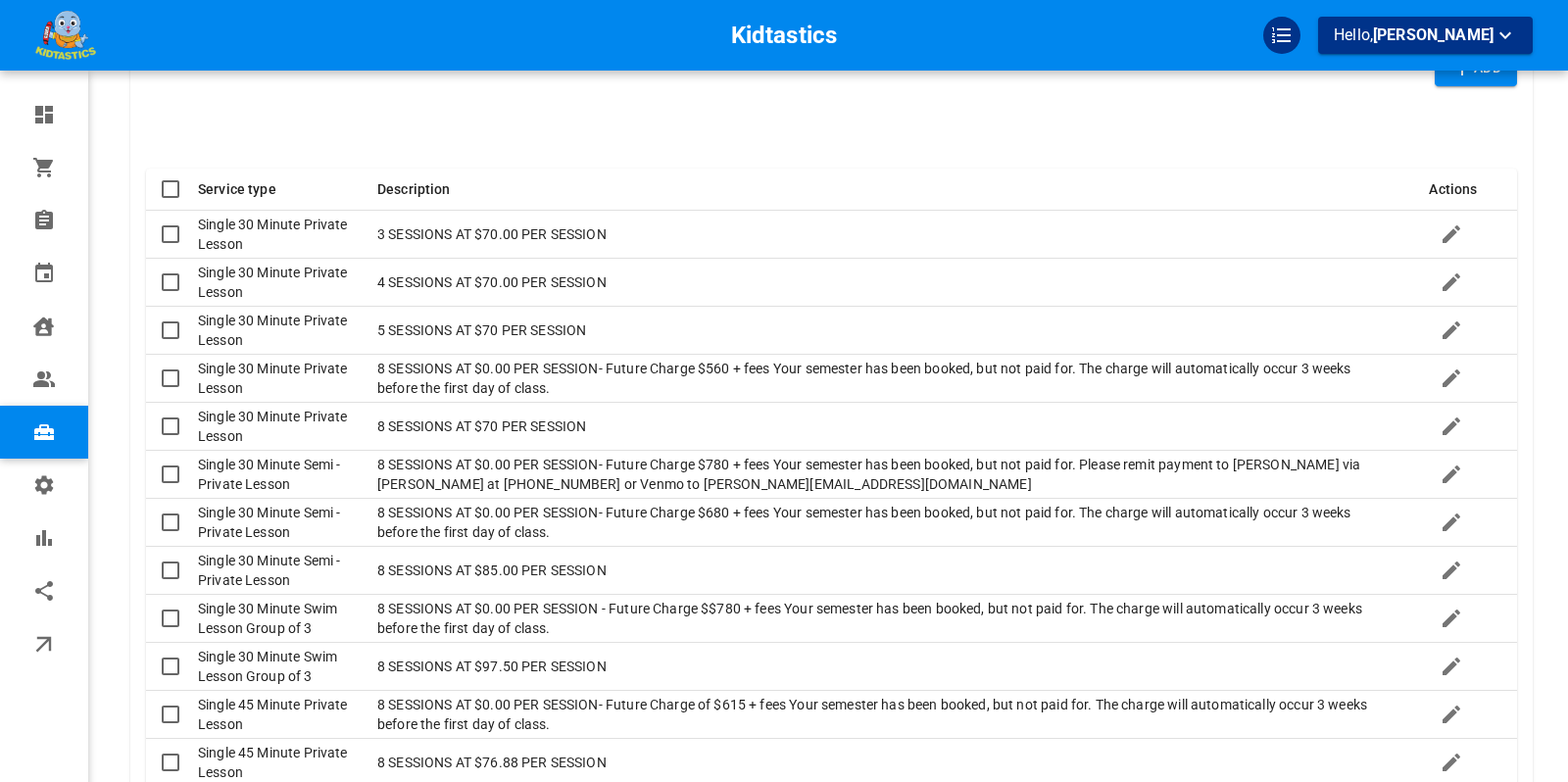 scroll, scrollTop: 0, scrollLeft: 0, axis: both 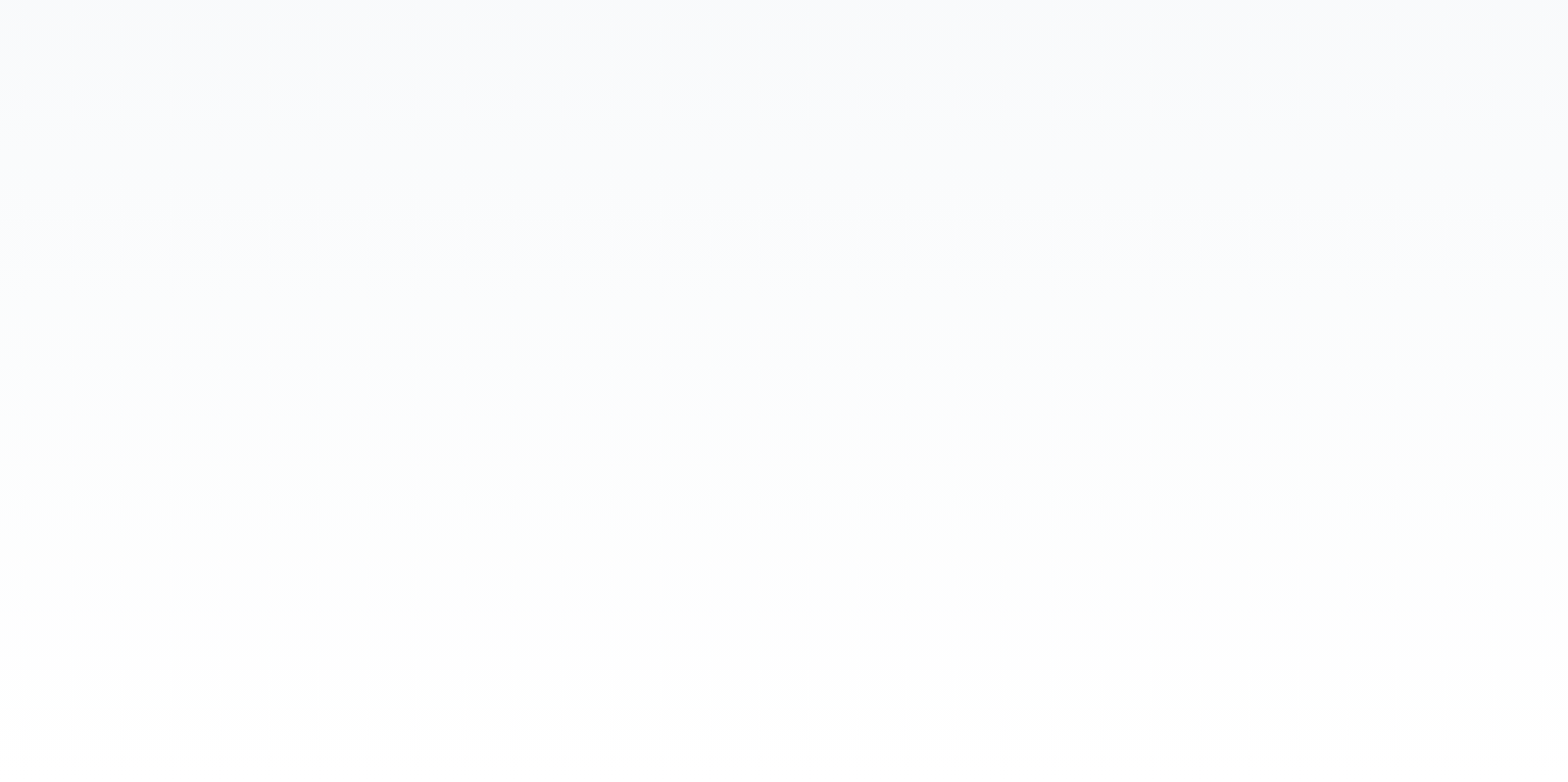 select on "25" 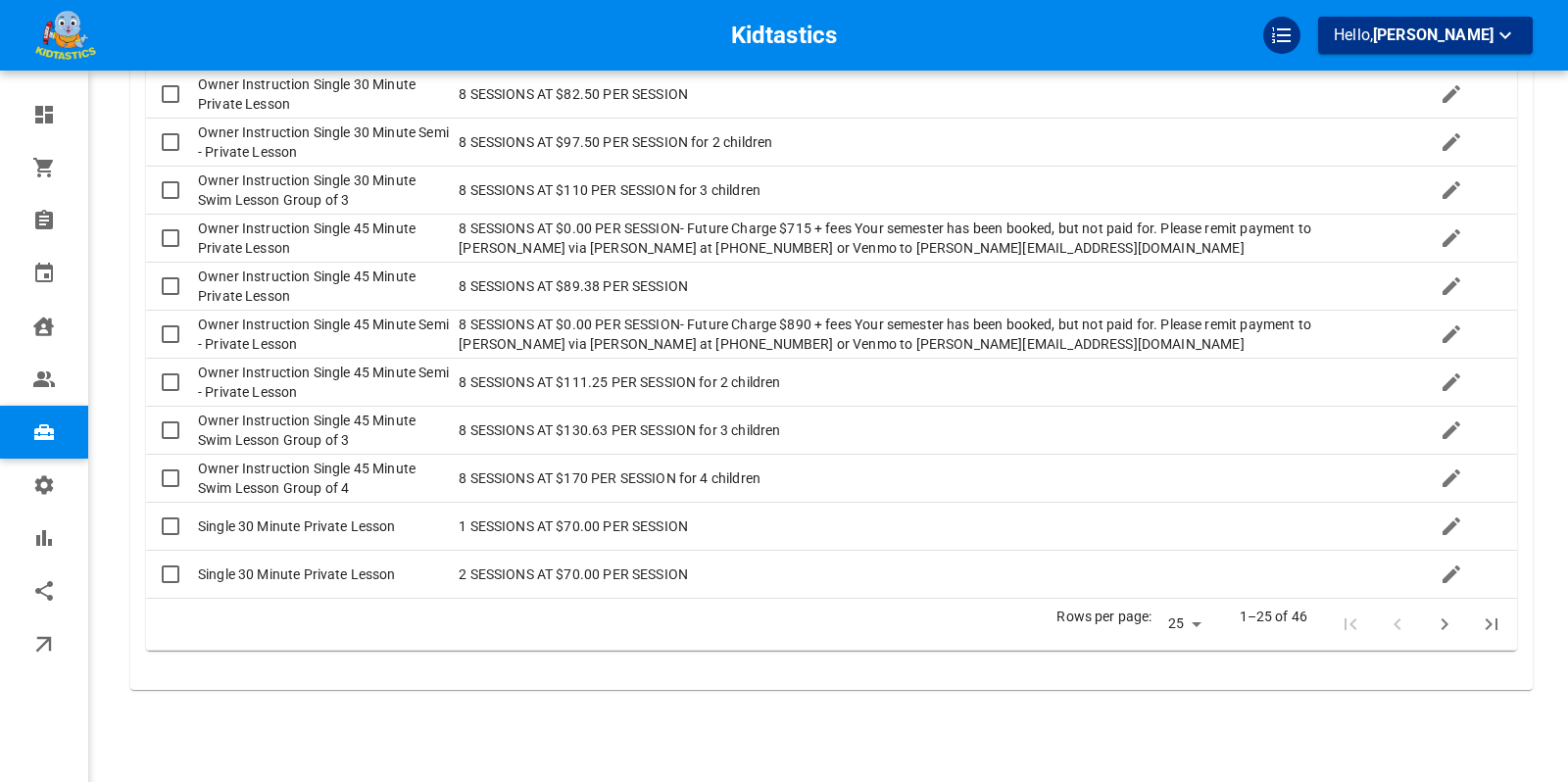 scroll, scrollTop: 1127, scrollLeft: 0, axis: vertical 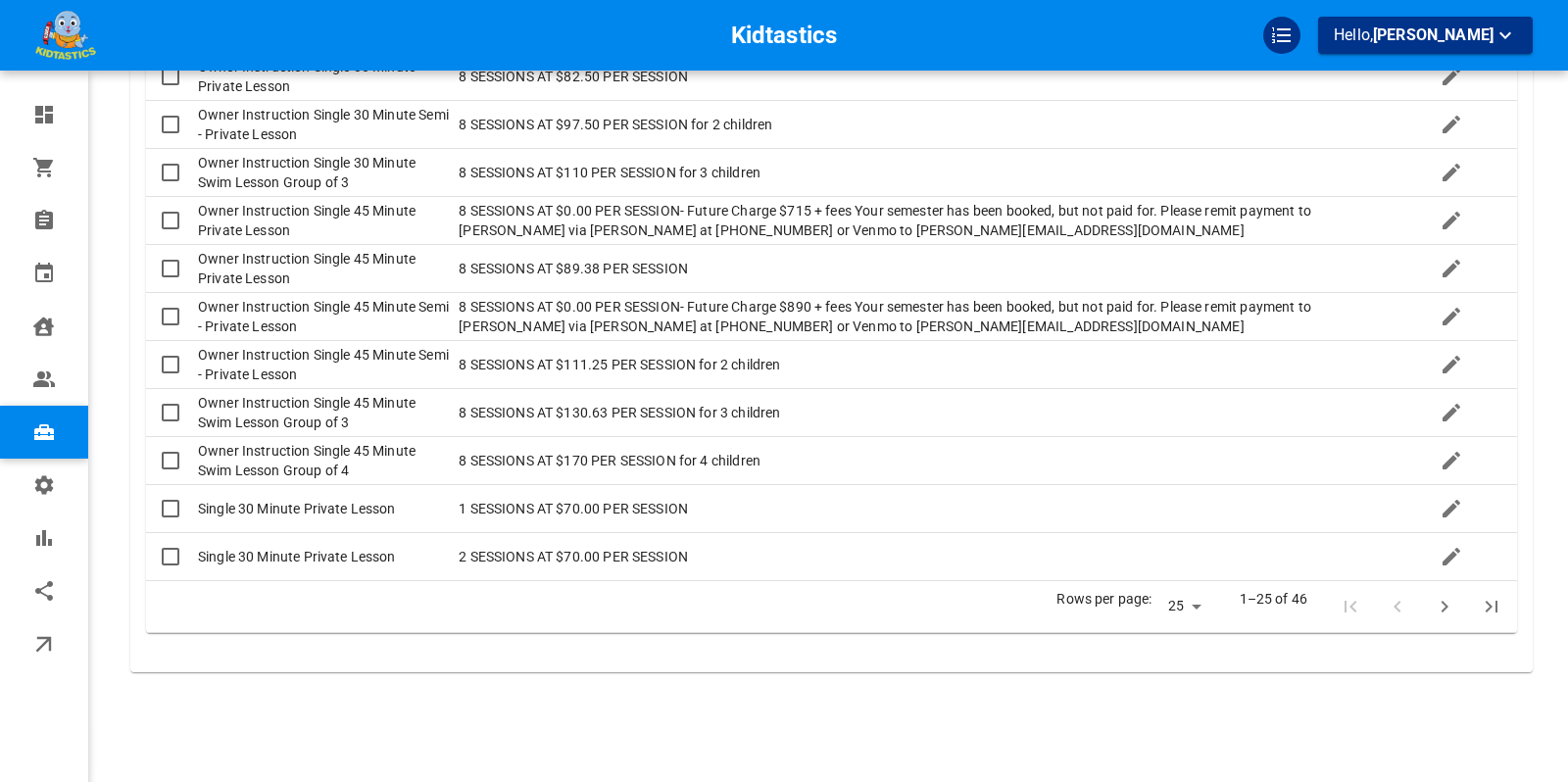 click 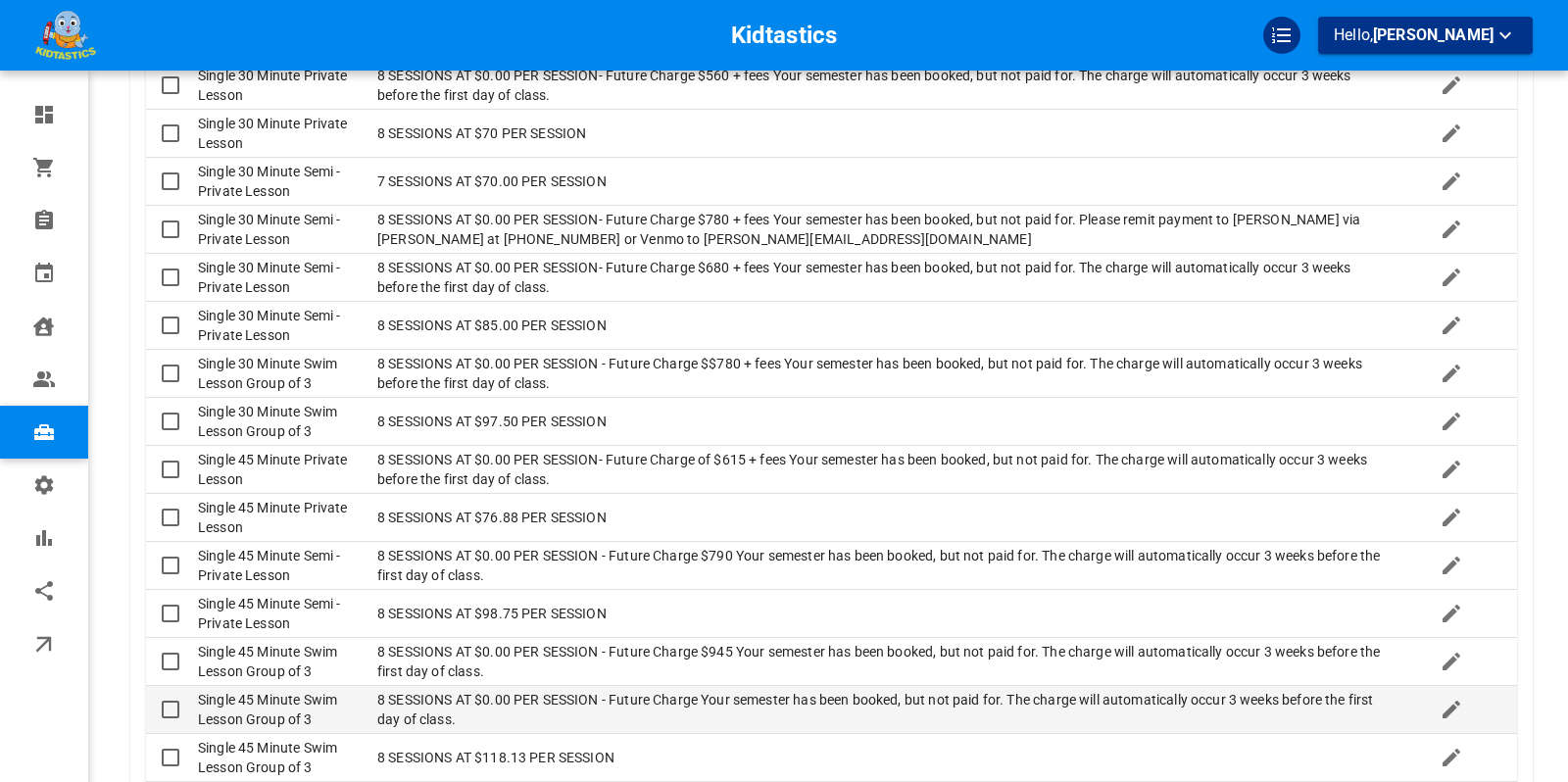 scroll, scrollTop: 637, scrollLeft: 0, axis: vertical 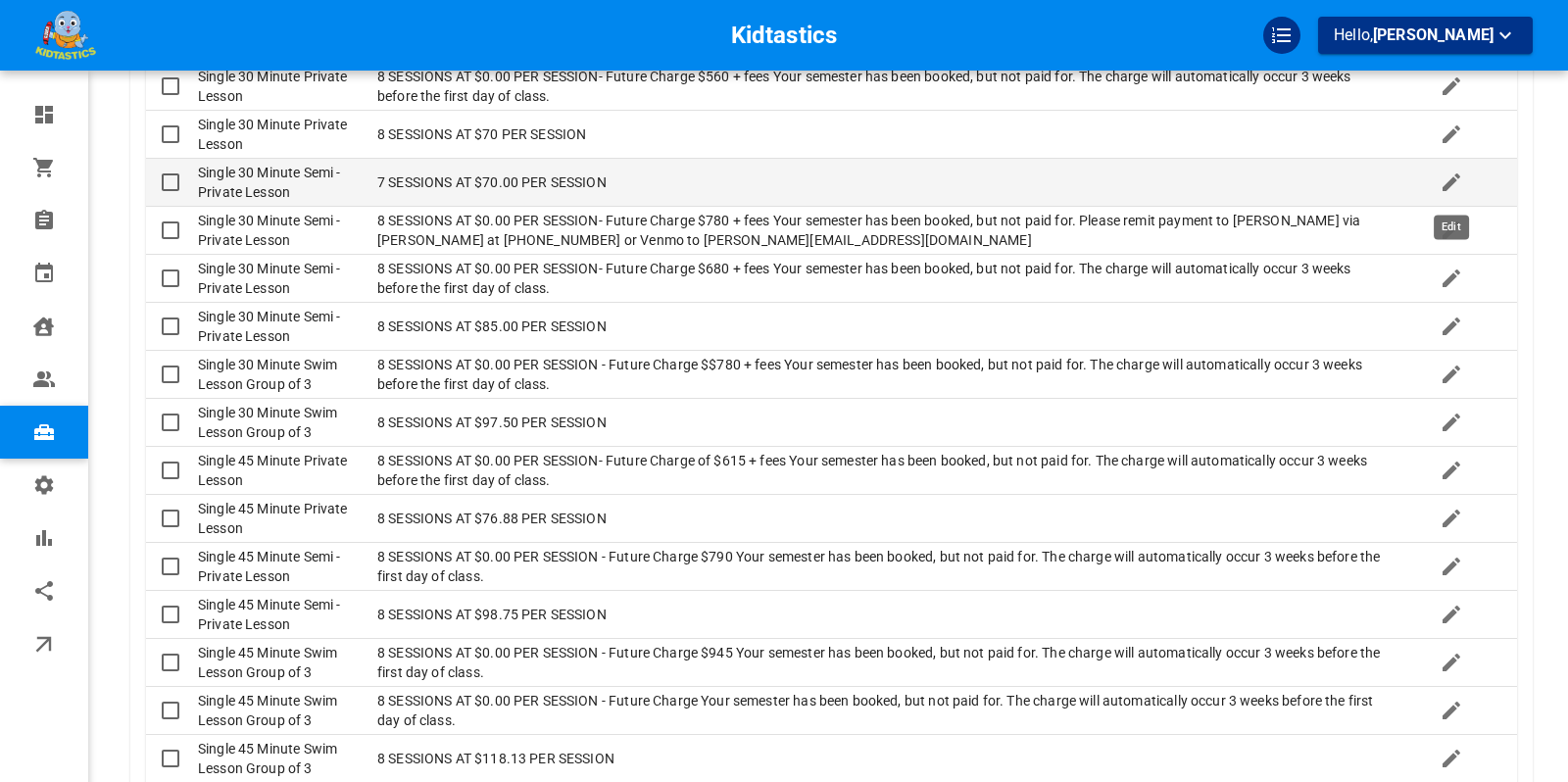 click 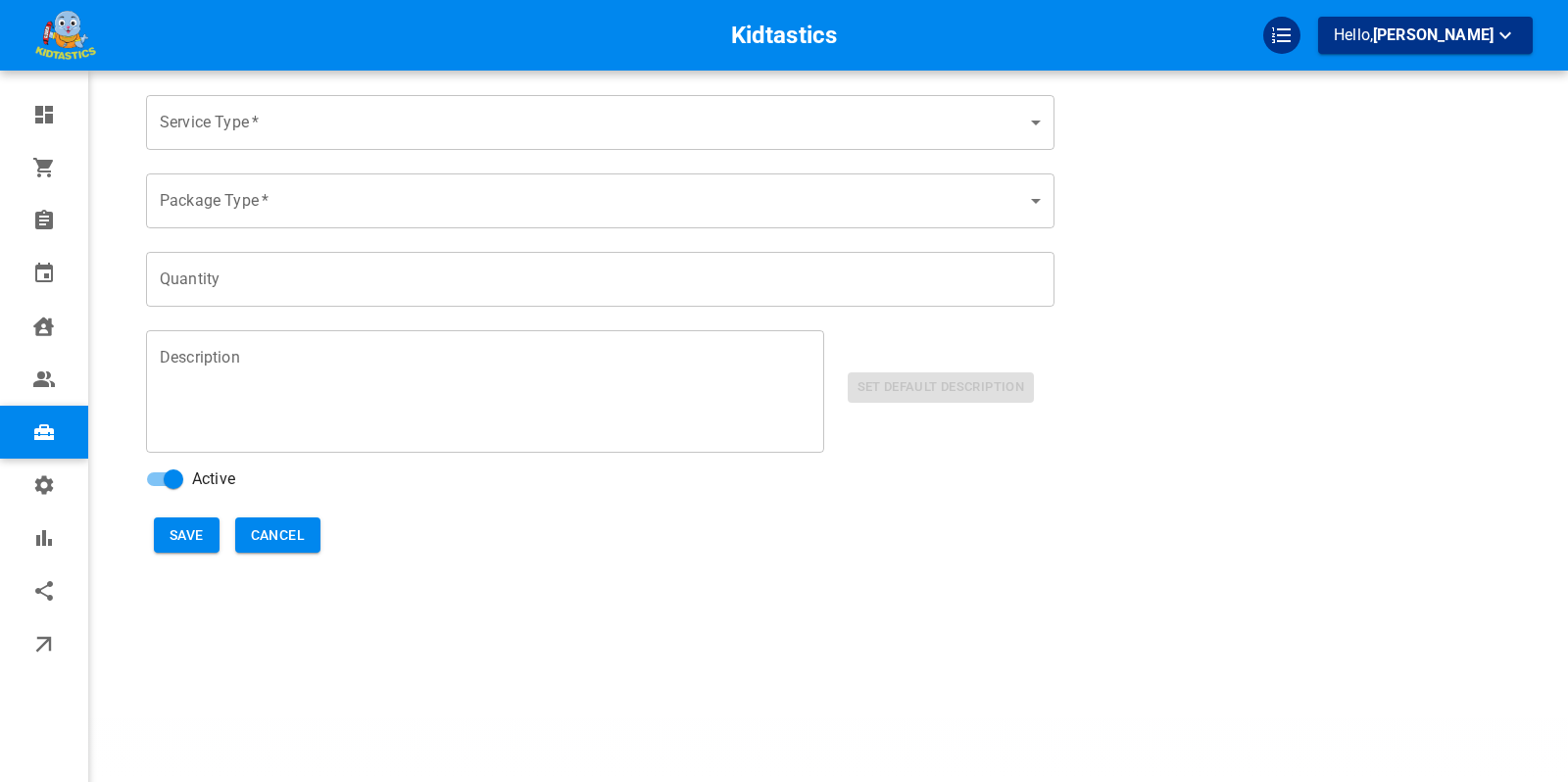 scroll, scrollTop: 120, scrollLeft: 0, axis: vertical 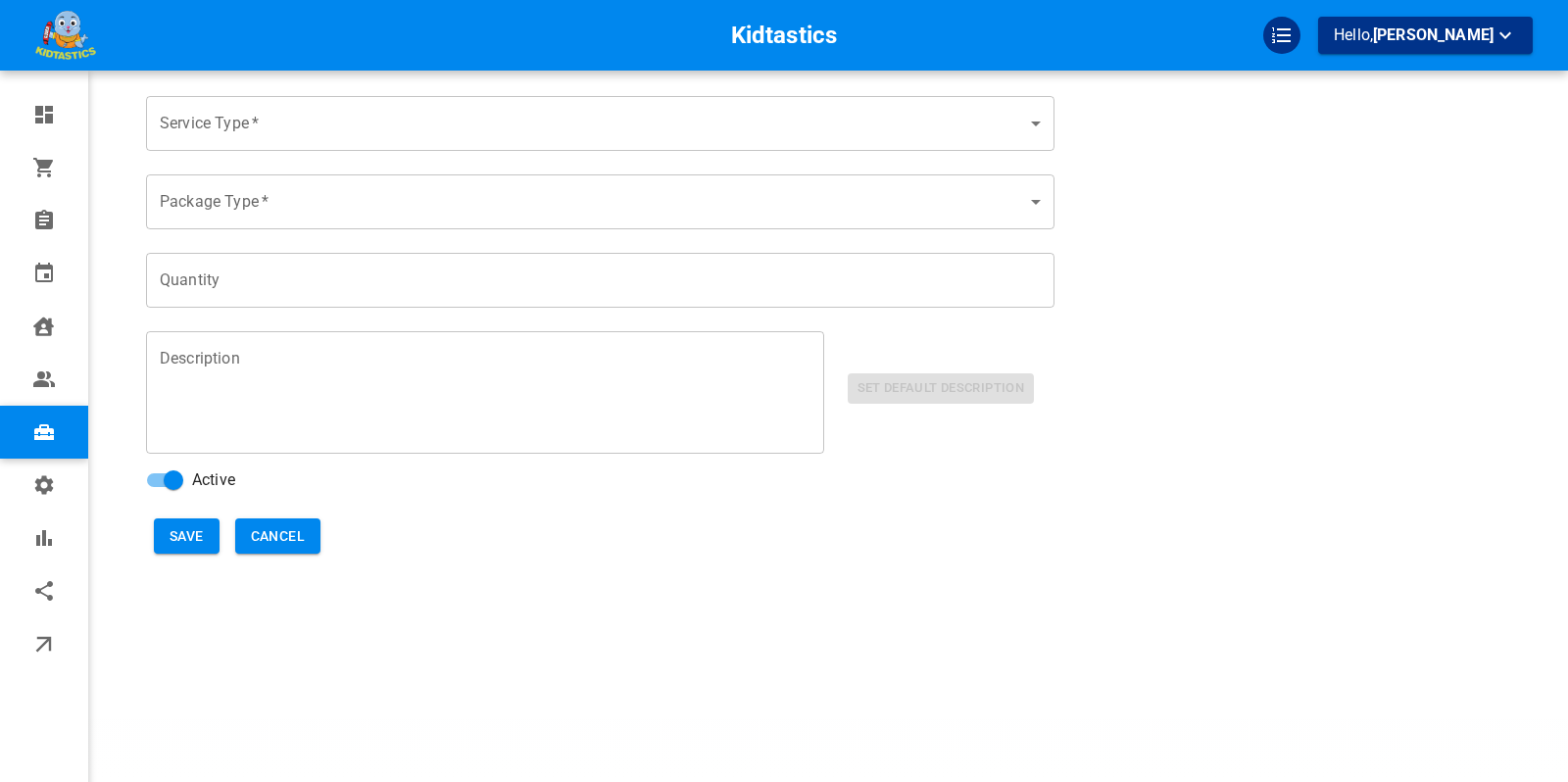type on "24d191d2-ee3c-4f81-a60c-7b702eb1b95f" 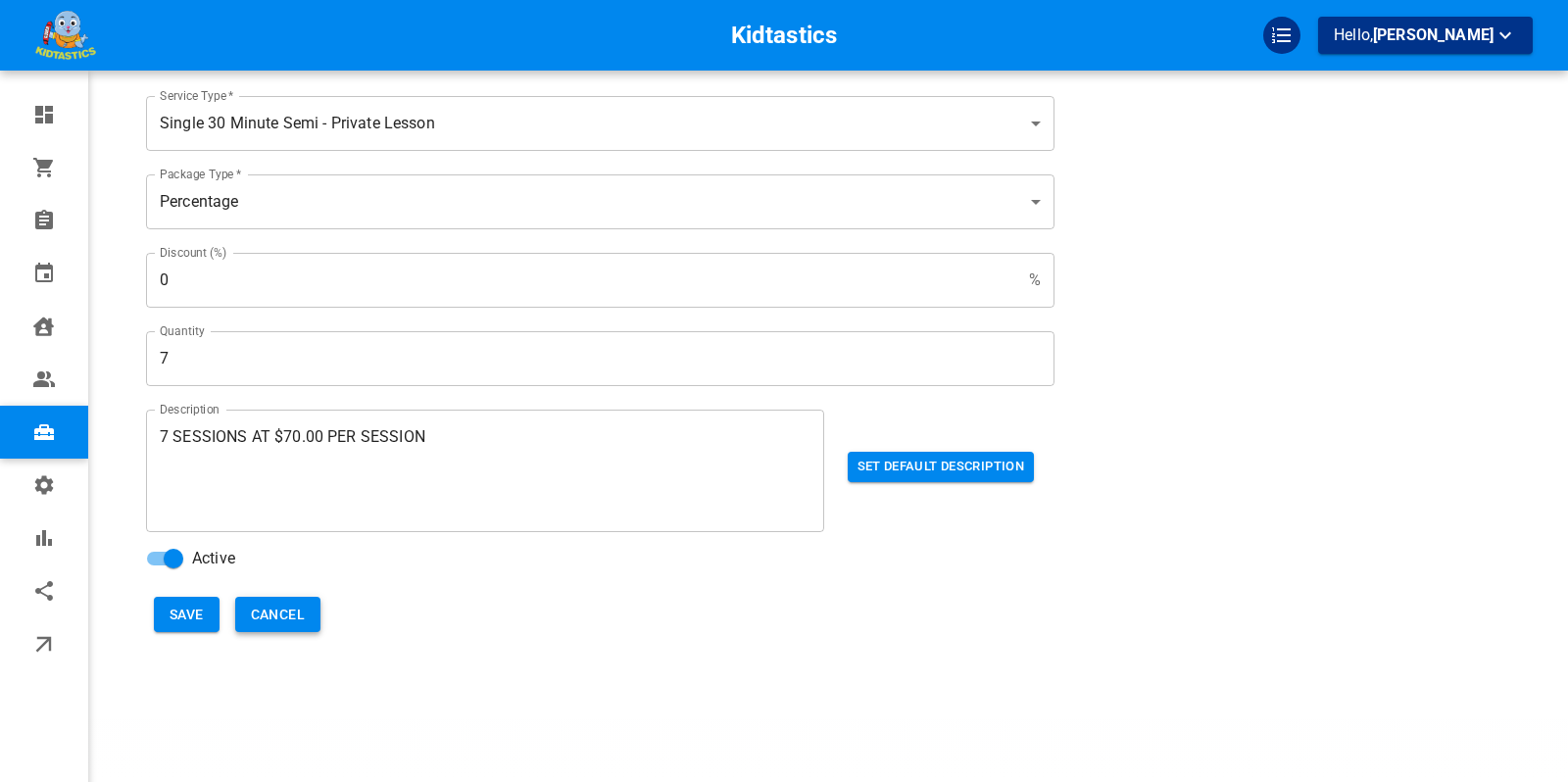 click on "Cancel" at bounding box center (277, 614) 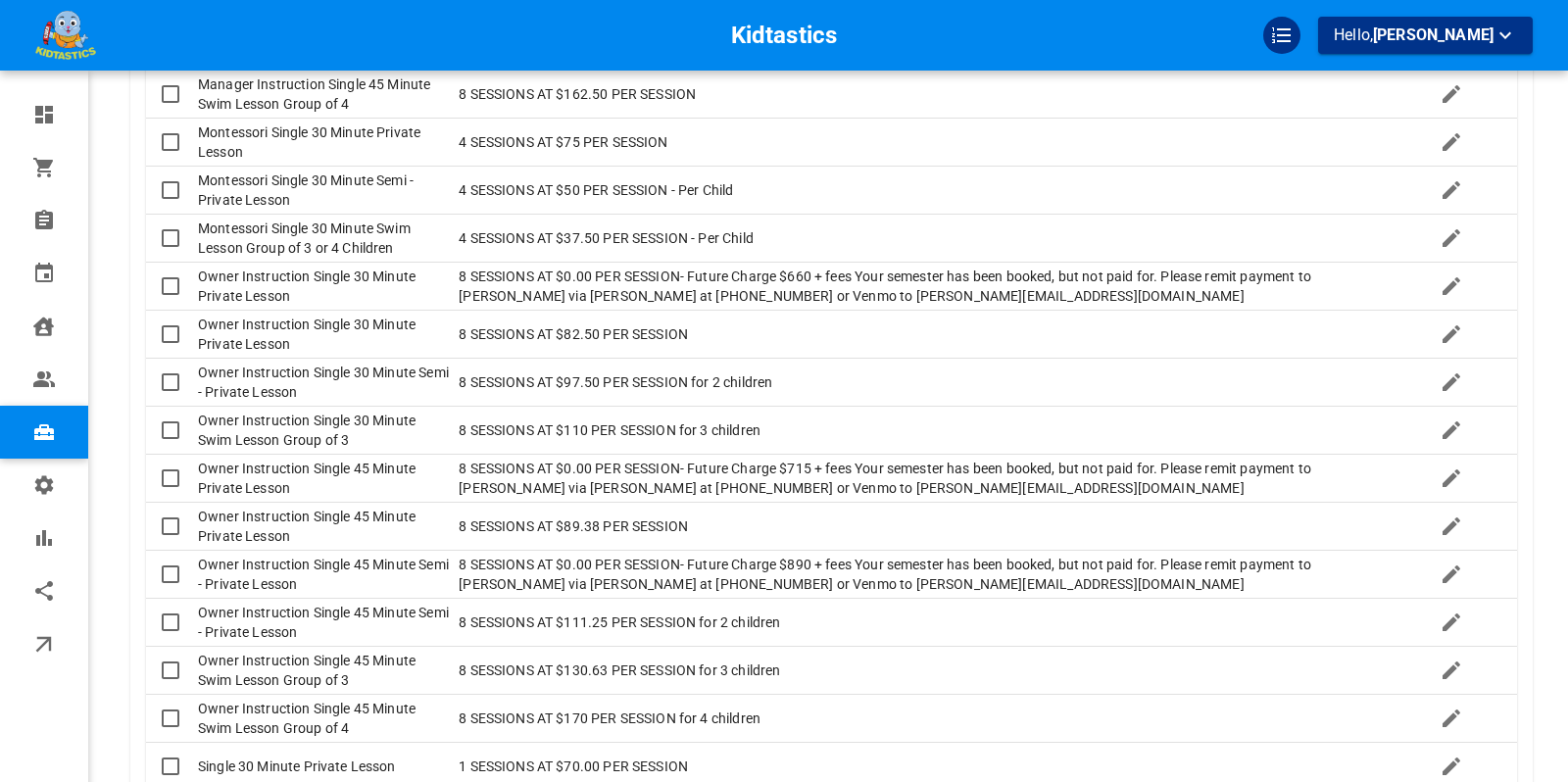 scroll, scrollTop: 1127, scrollLeft: 0, axis: vertical 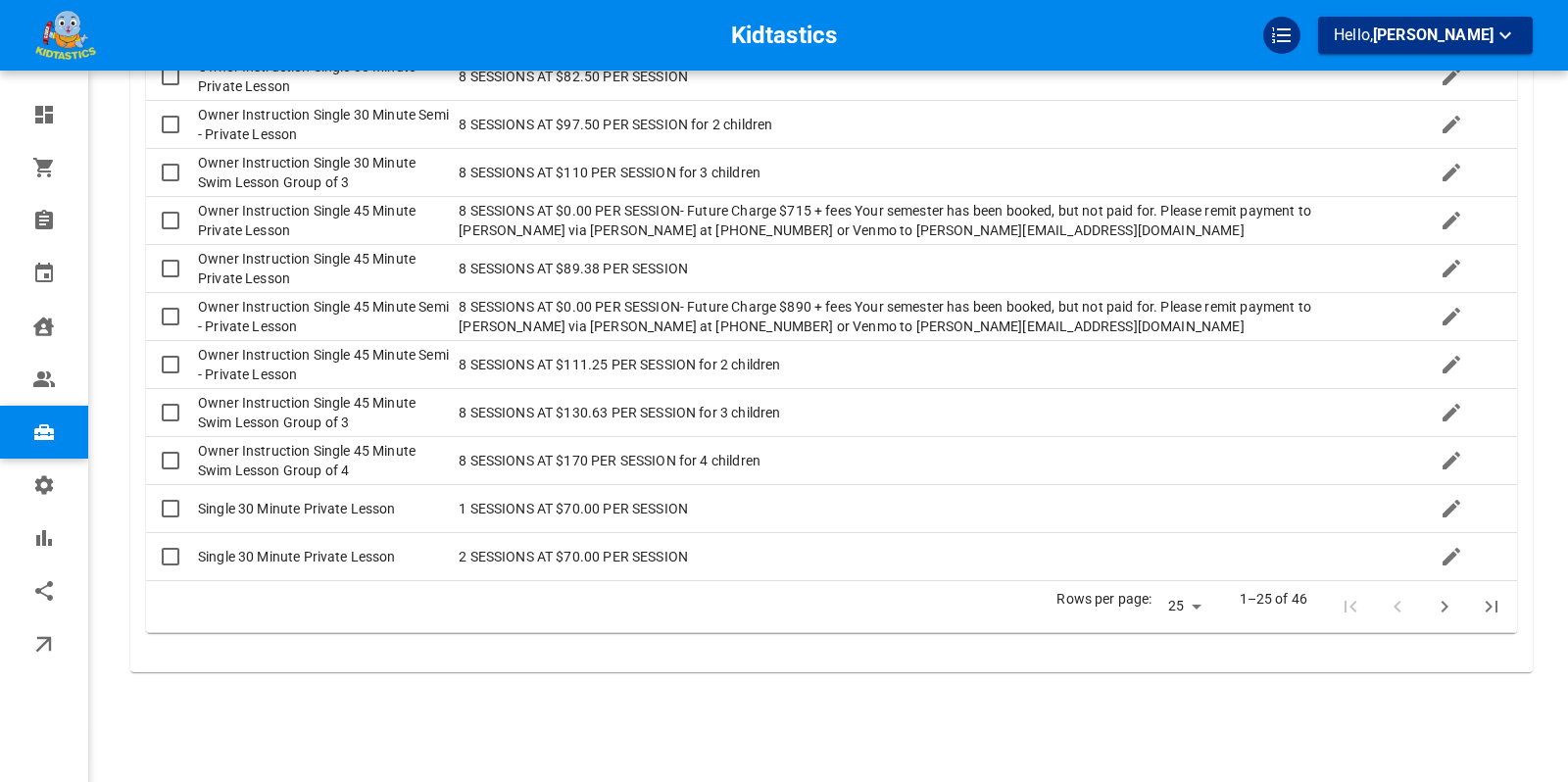 click 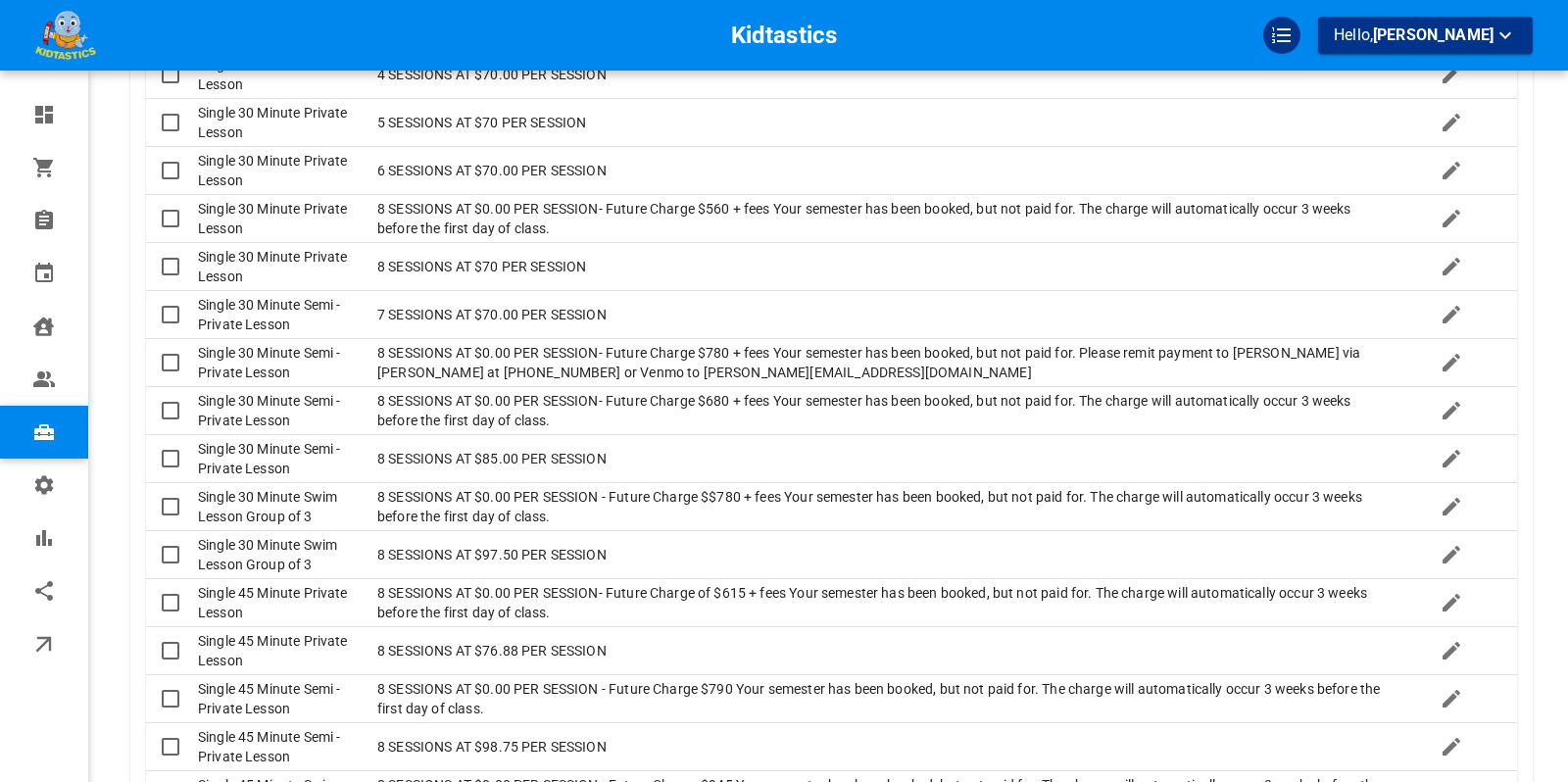 scroll, scrollTop: 495, scrollLeft: 0, axis: vertical 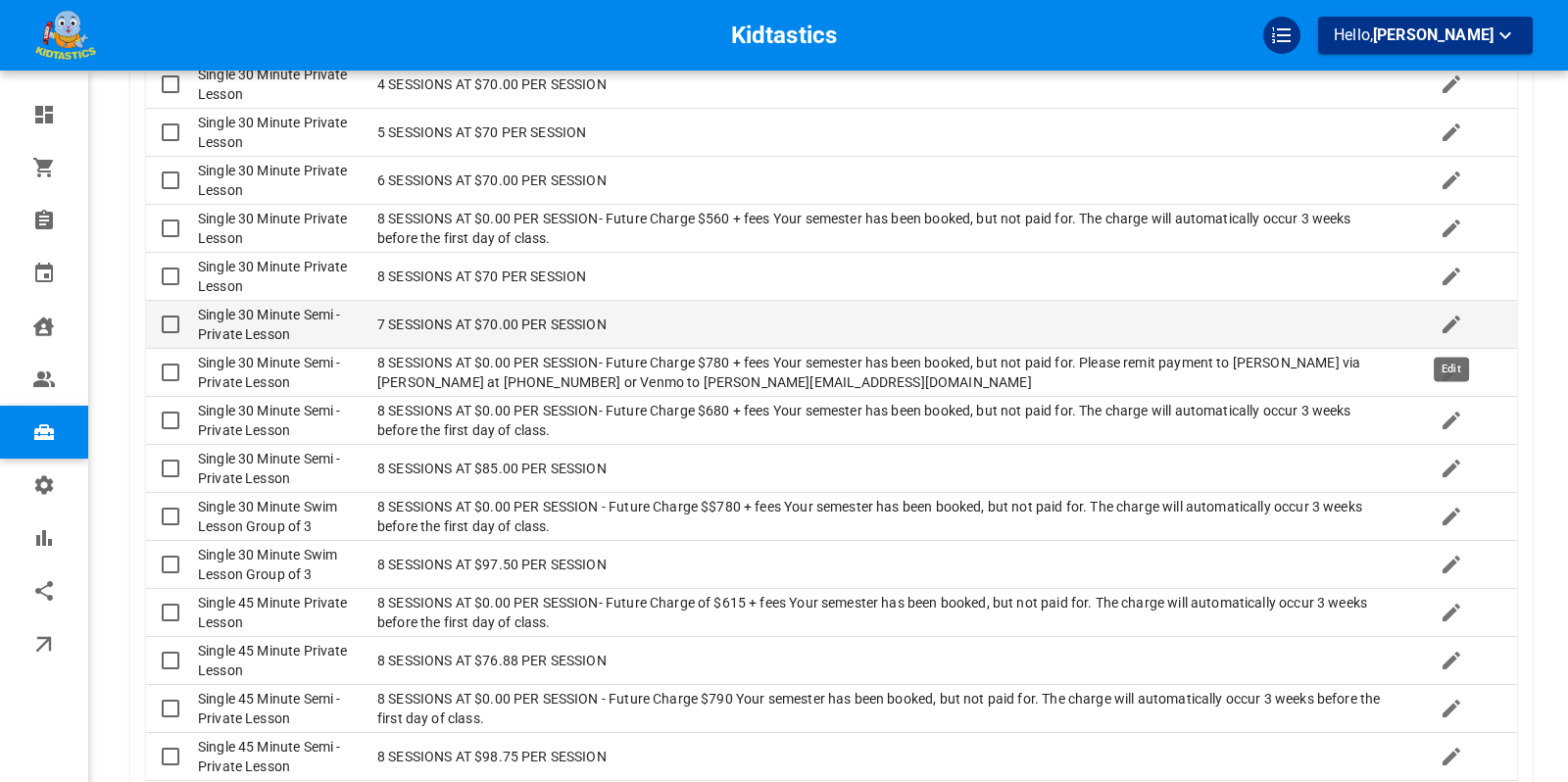 click 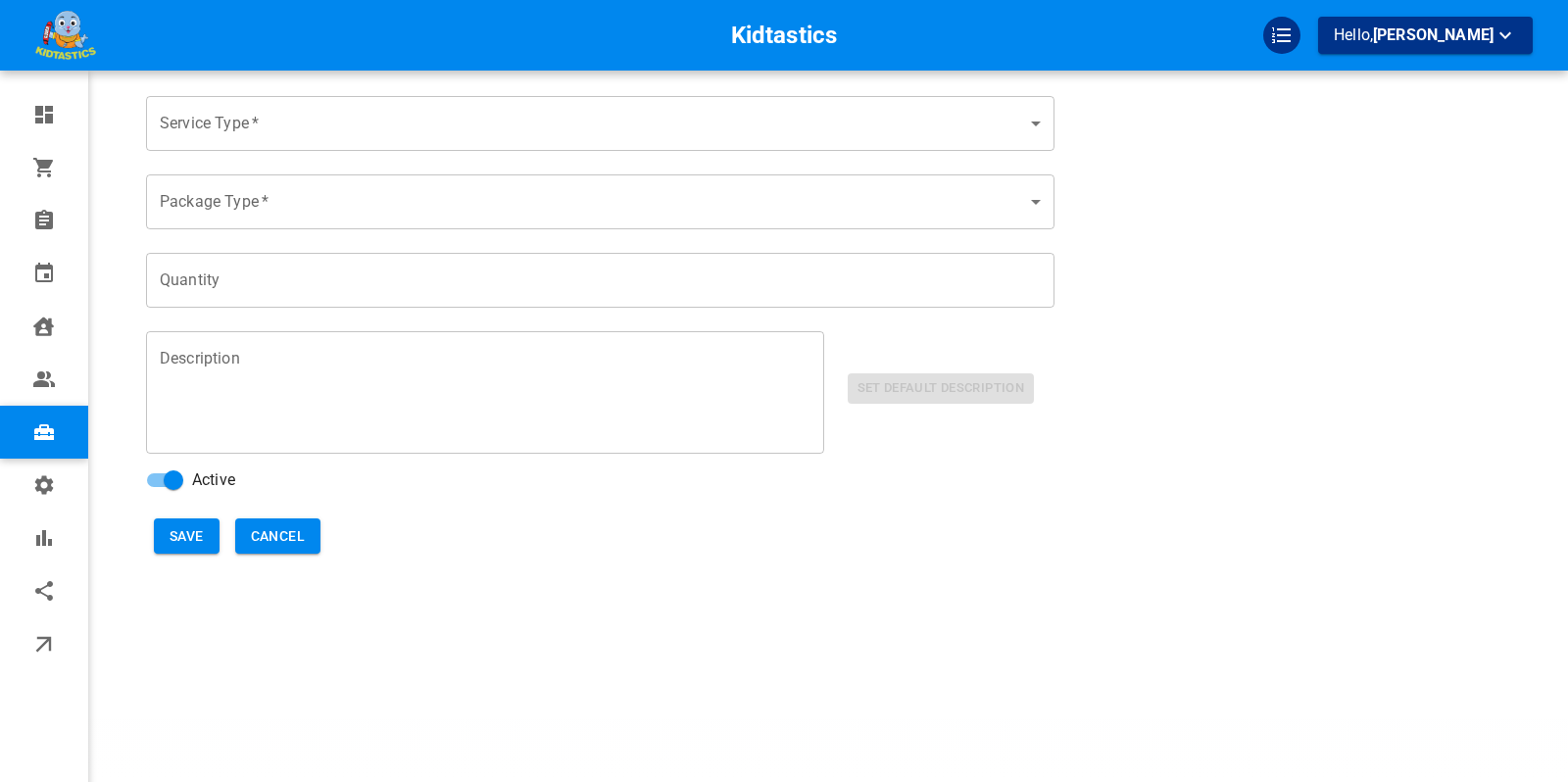 type on "24d191d2-ee3c-4f81-a60c-7b702eb1b95f" 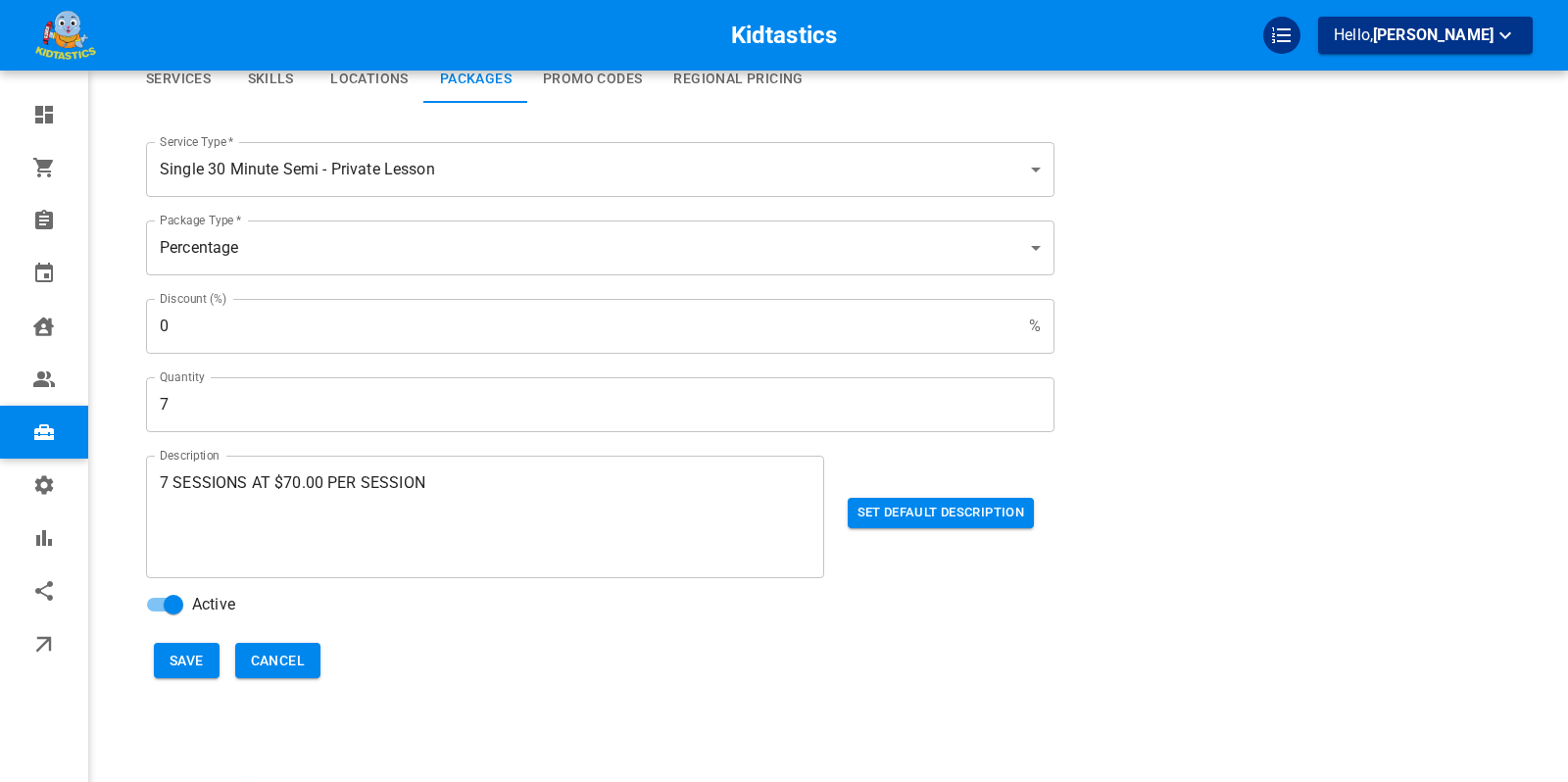 scroll, scrollTop: 0, scrollLeft: 0, axis: both 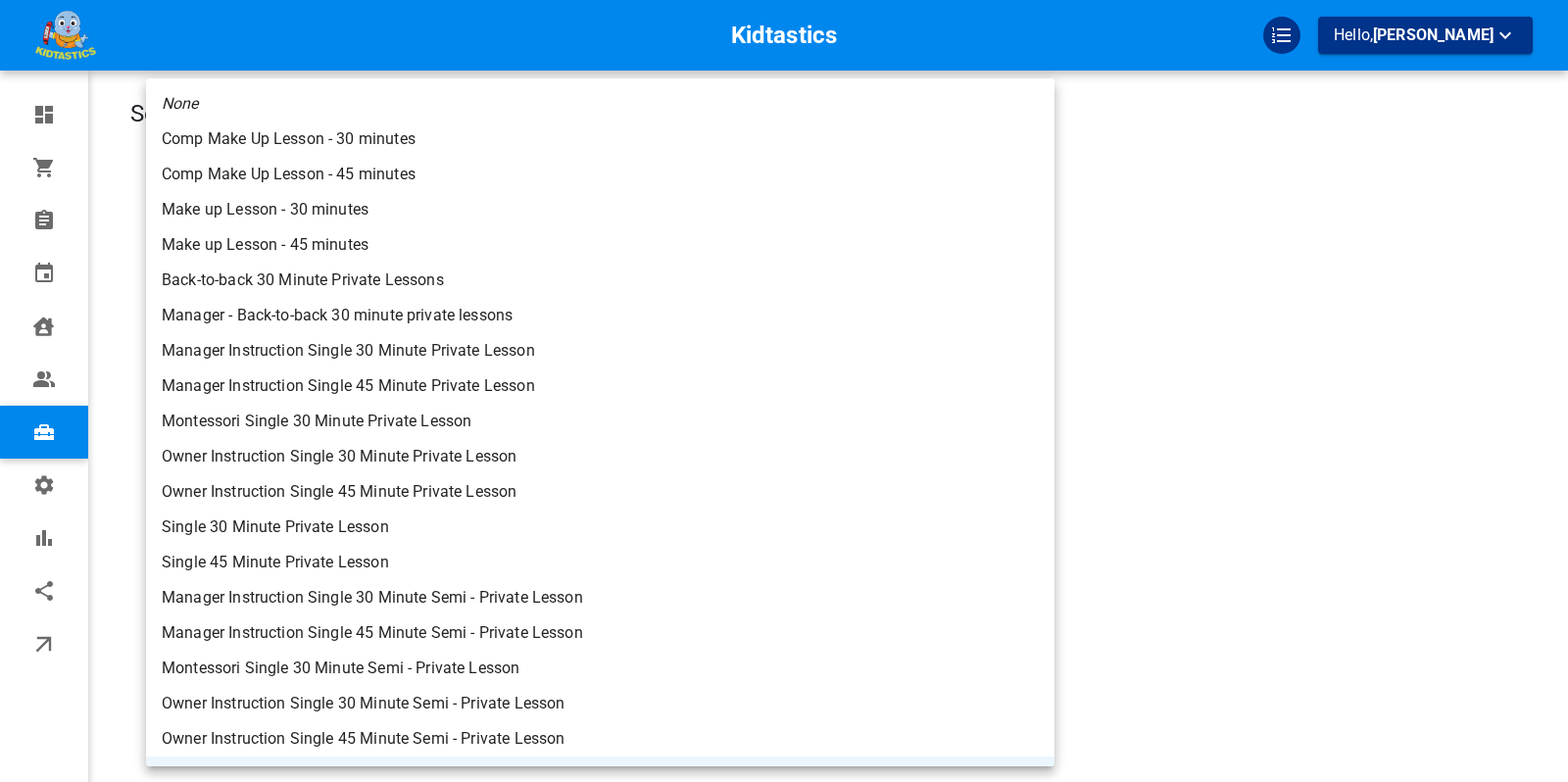 click on "Kidtastics Hello,  Laurie Ball Dashboard Orders Bookings Calendar Clients Users Services Settings Reports Integrations Online booking Services Services Skills Locations Packages Promo Codes Regional Pricing Service Type   * Single 30 Minute Semi - Private Lesson 24d191d2-ee3c-4f81-a60c-7b702eb1b95f Service Type   * Package Type   * Percentage PERCENTAGE Package Type   * Discount (%) 0 % Discount (%) Quantity 7 Quantity Description 7 SESSIONS AT $70.00 PER SESSION x Description Set Default Description Active Save Cancel Profile My account MarketBox Pro Get this feature and many more by upgrading to MarketBox pro Location-based pricing Booking requests 1000+ standard integrations Please contact our   support team   to upgrade your account. None Comp Make Up Lesson - 30 minutes Comp Make Up Lesson - 45 minutes Make up Lesson - 30 minutes Make up Lesson - 45 minutes Back-to-back 30 Minute Private Lessons Manager - Back-to-back 30 minute private lessons Manager Instruction Single 30 Minute Private Lesson" at bounding box center [784, 451] 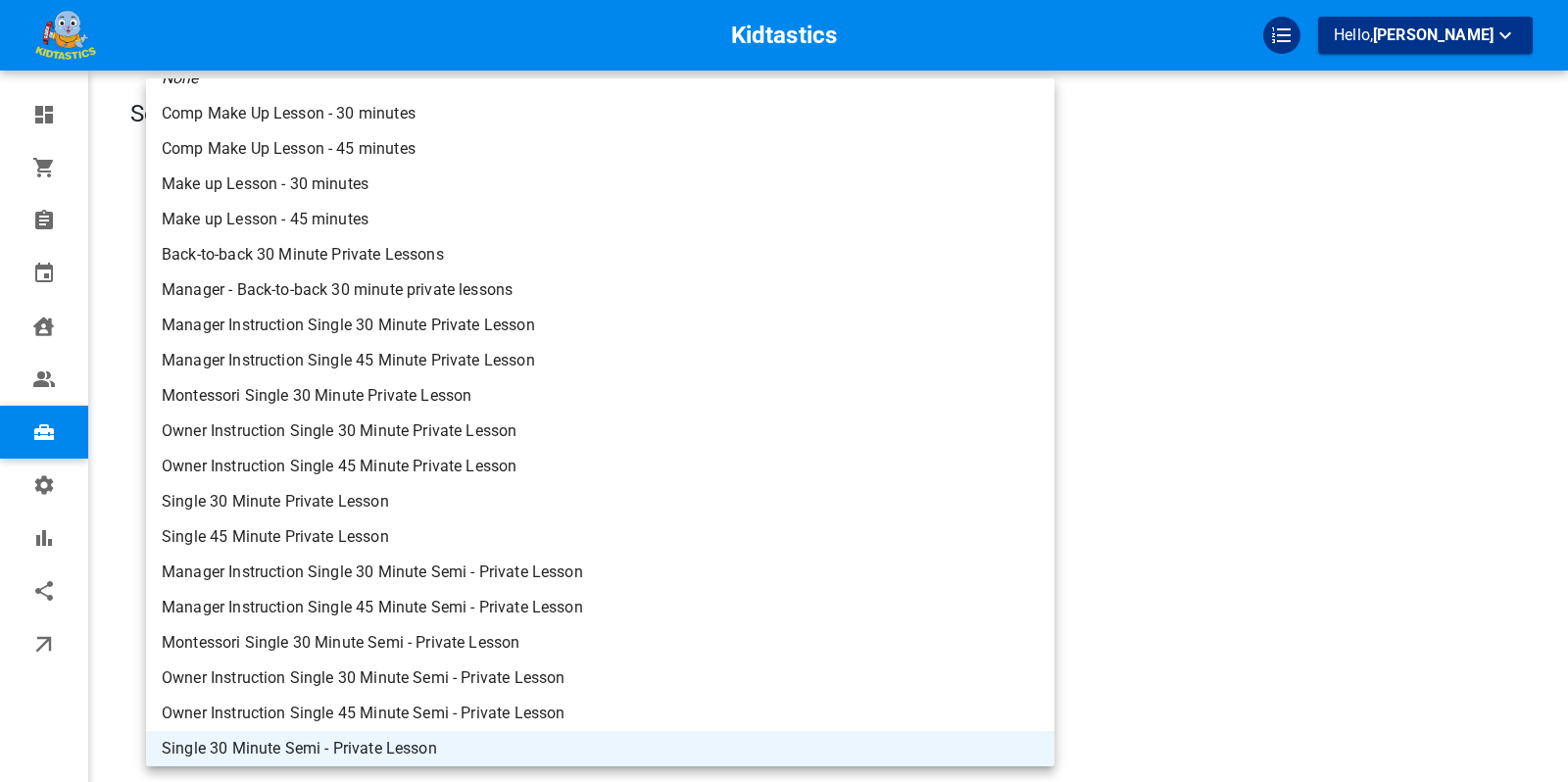 click on "Single 30 Minute Private Lesson" at bounding box center (600, 502) 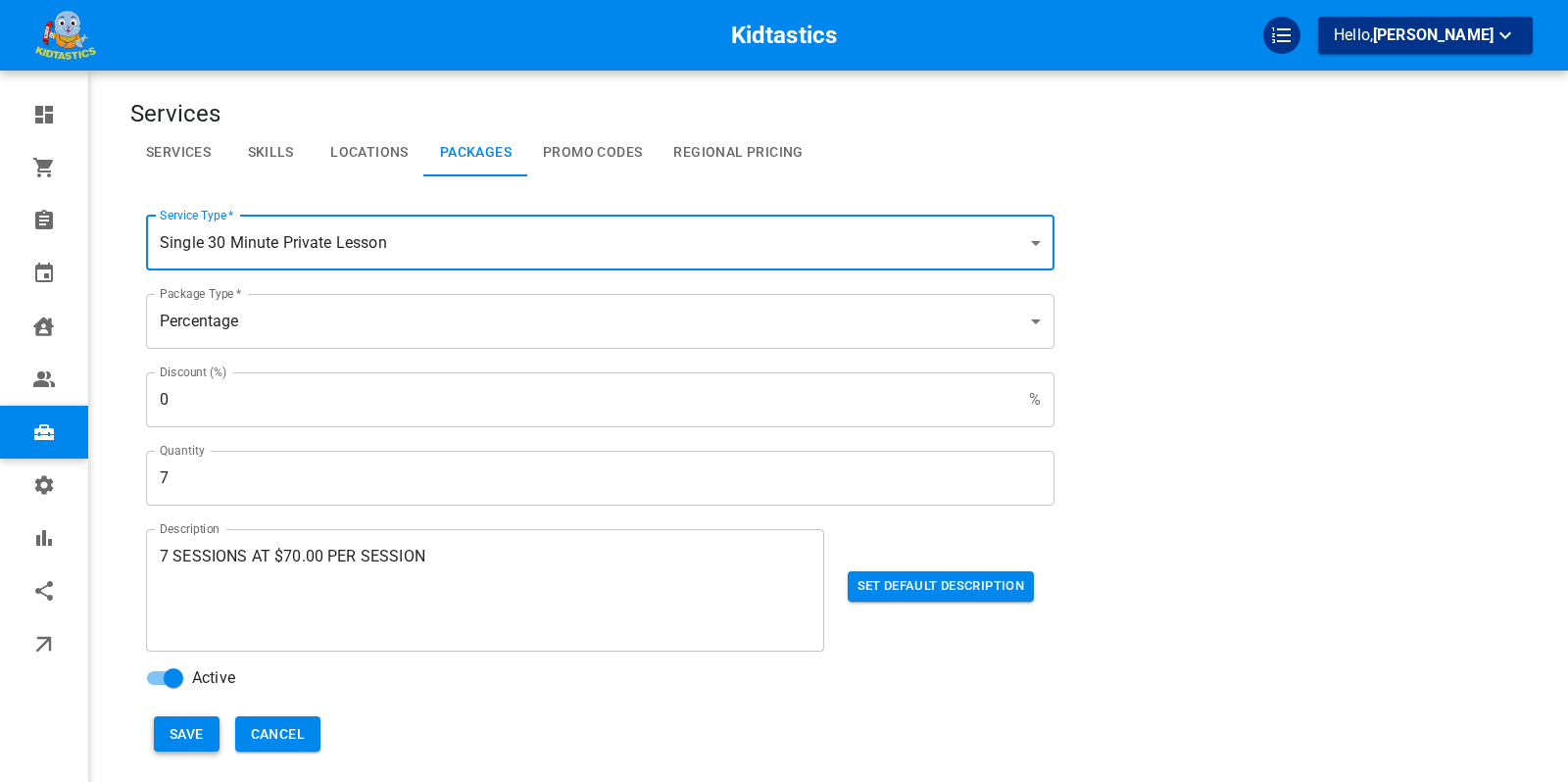 click on "Save" at bounding box center [186, 734] 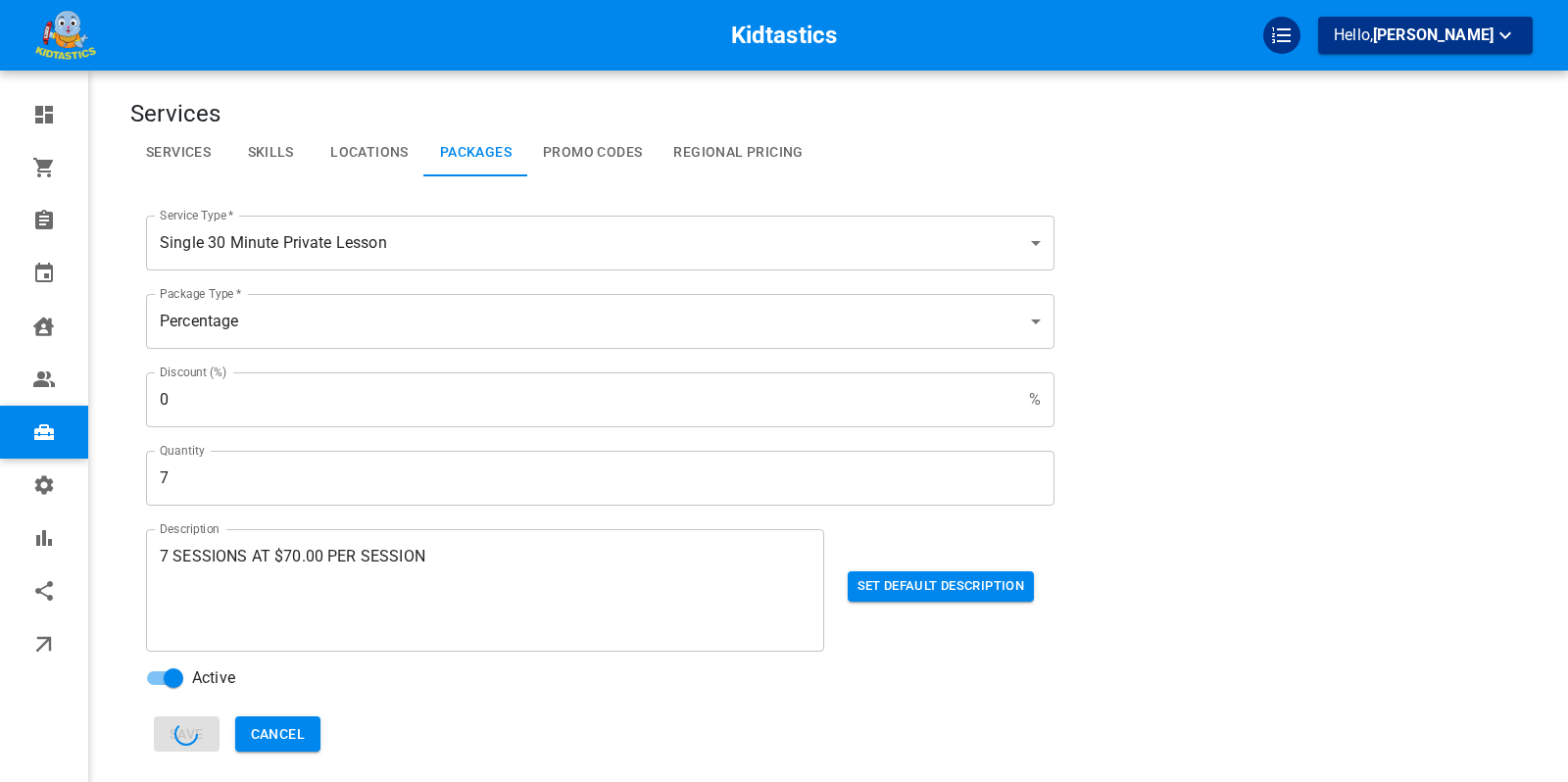 select on "25" 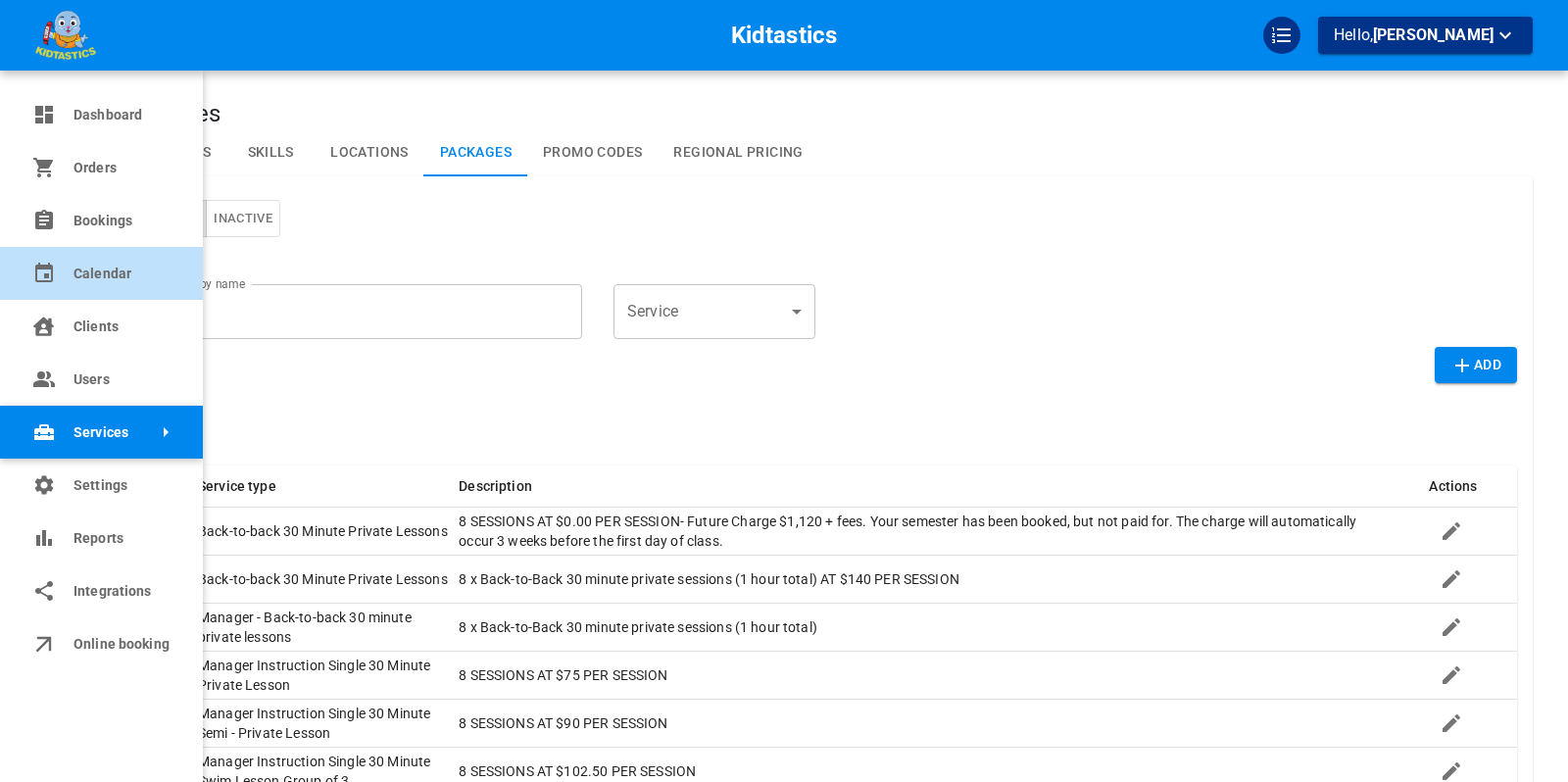 click on "Calendar" at bounding box center (121, 273) 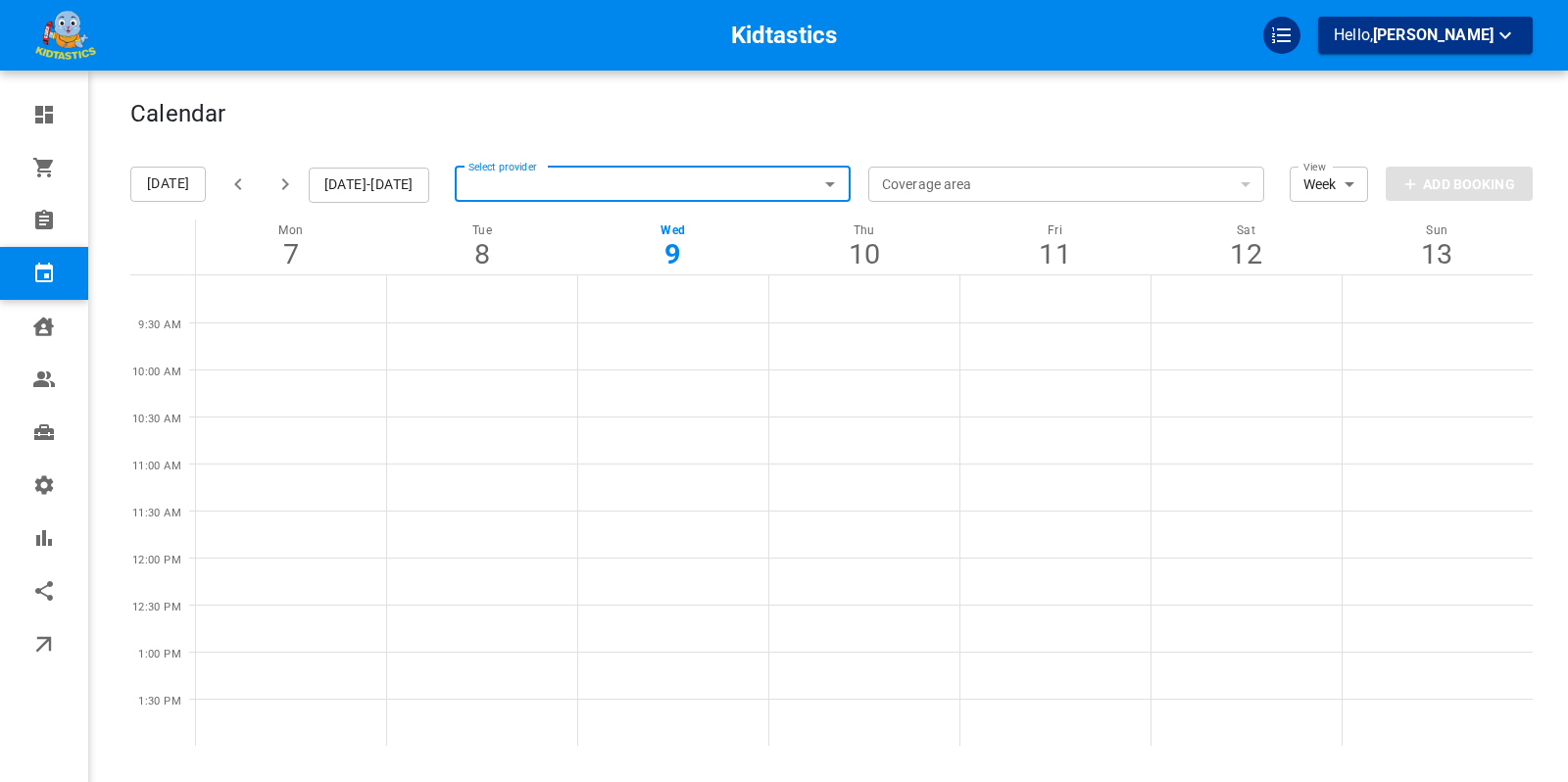 click 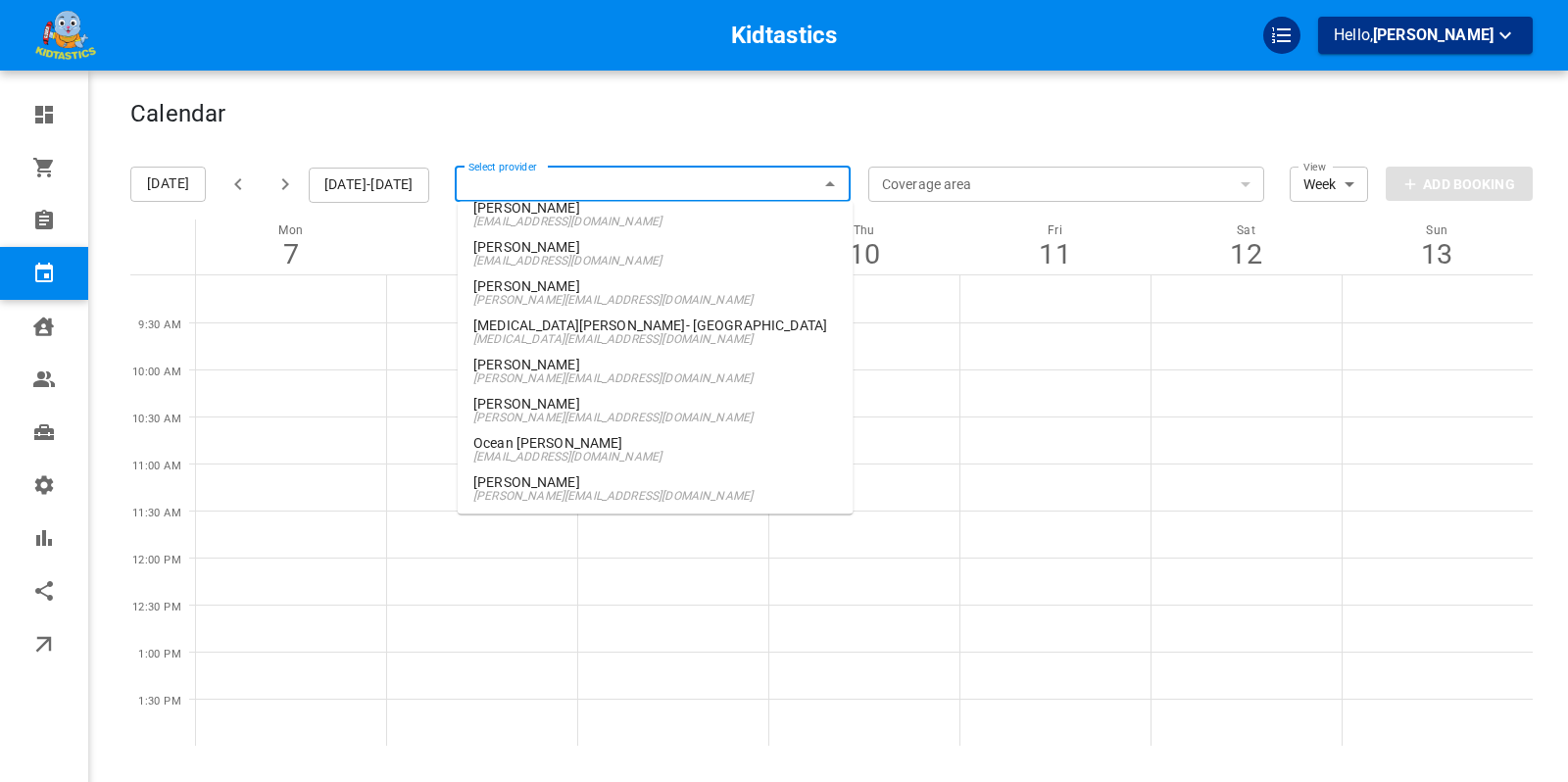 scroll, scrollTop: 316, scrollLeft: 0, axis: vertical 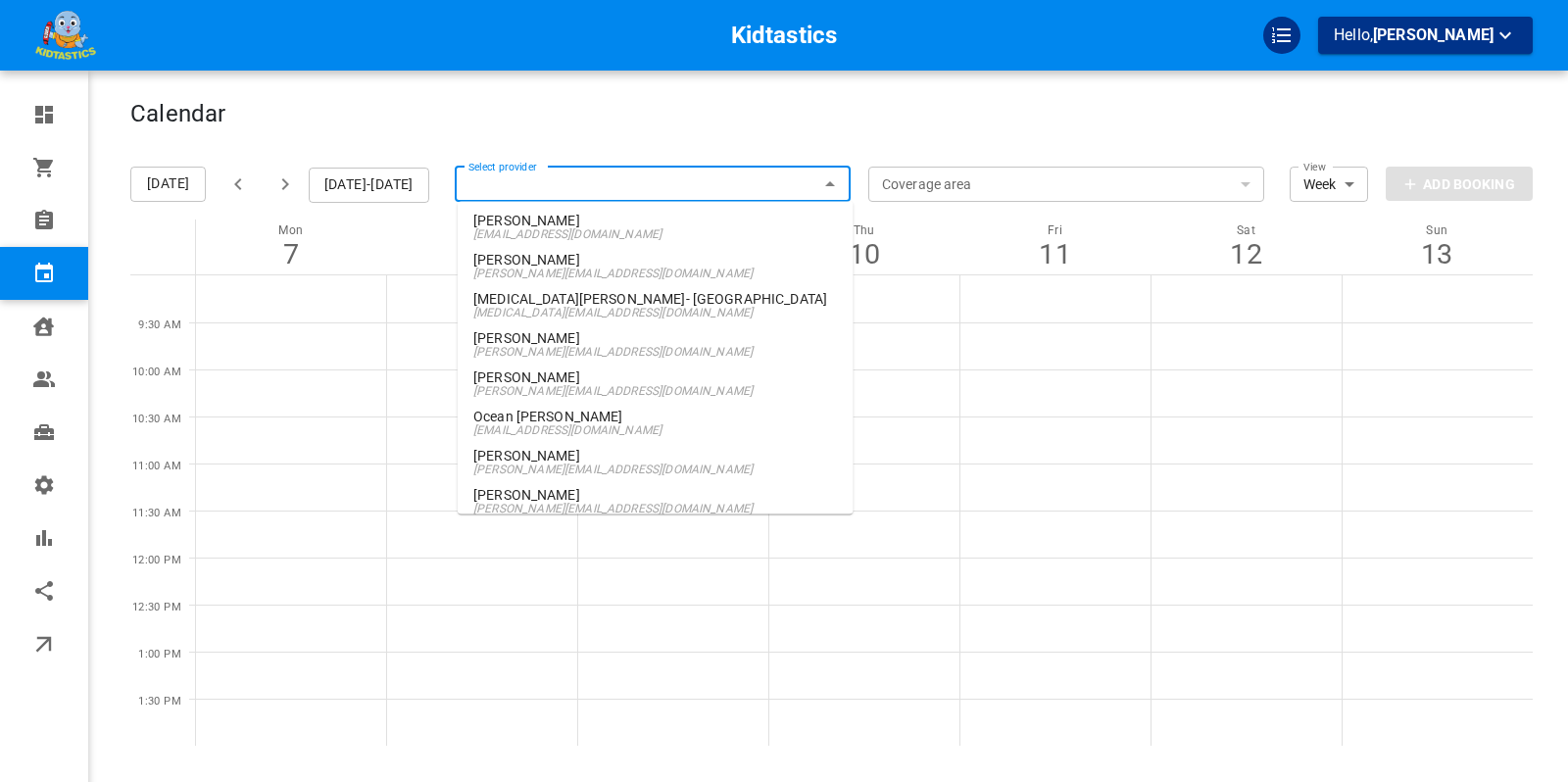 click on "[PERSON_NAME][EMAIL_ADDRESS][DOMAIN_NAME]" at bounding box center (656, 391) 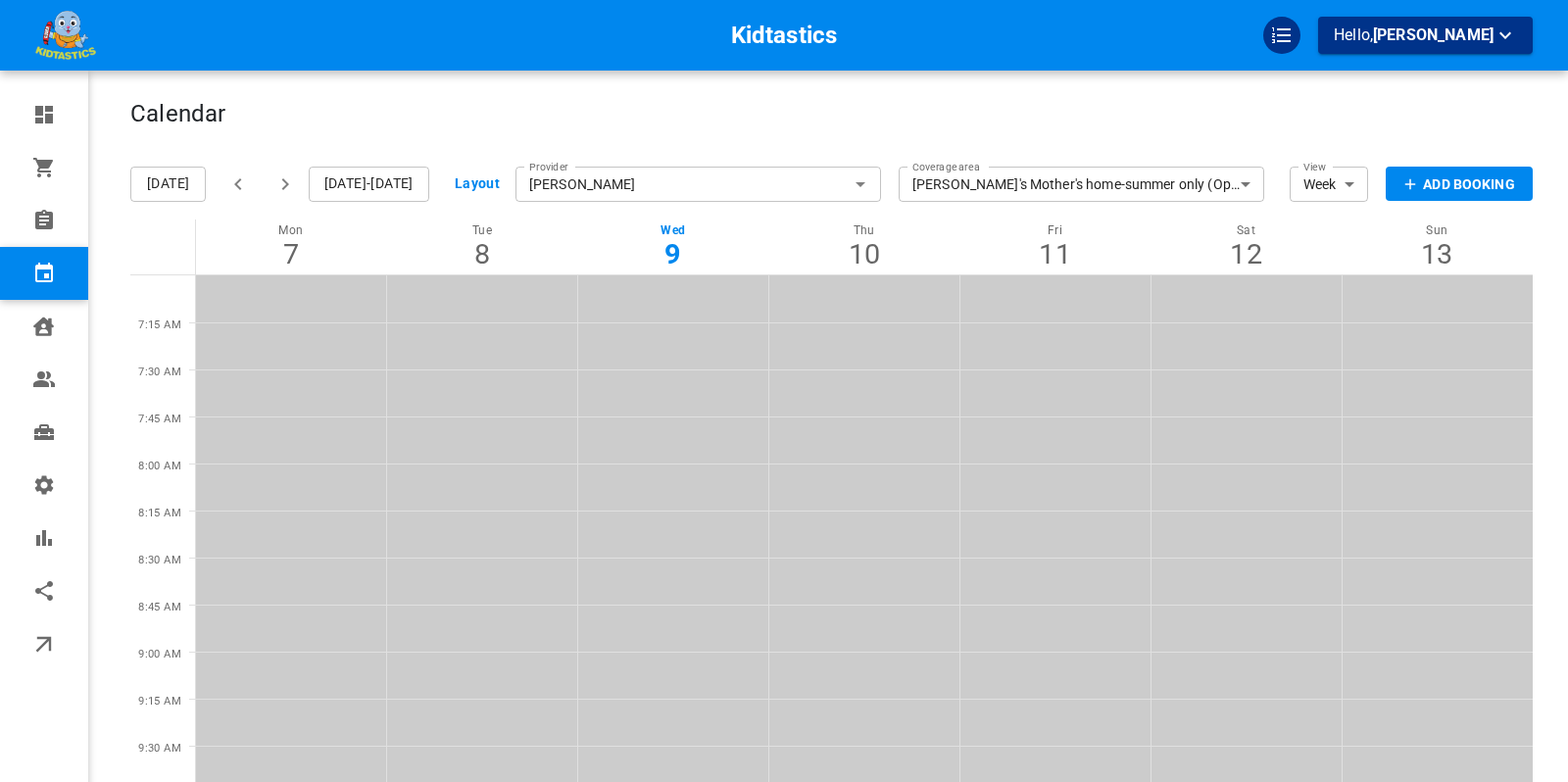 click 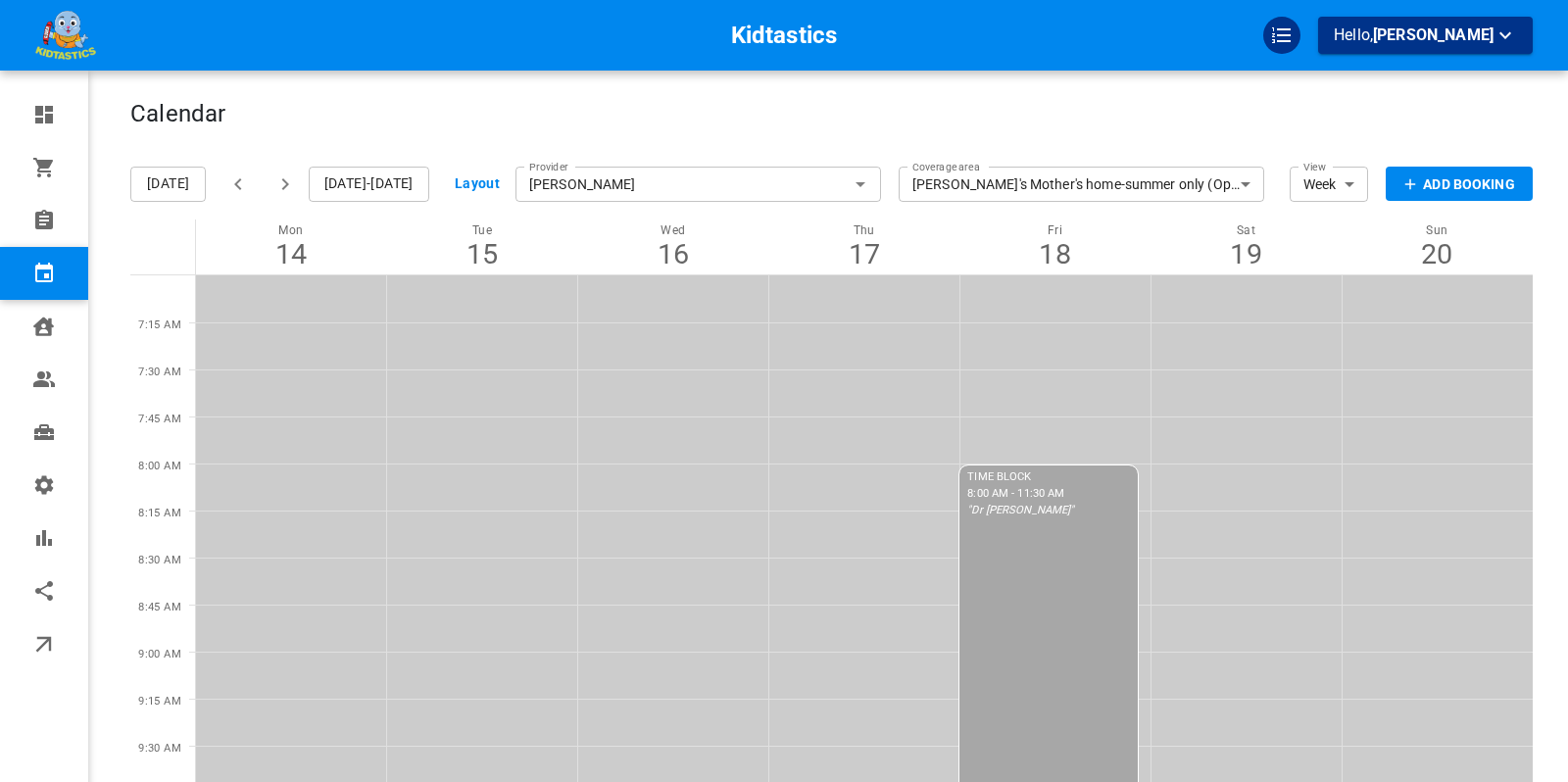 click 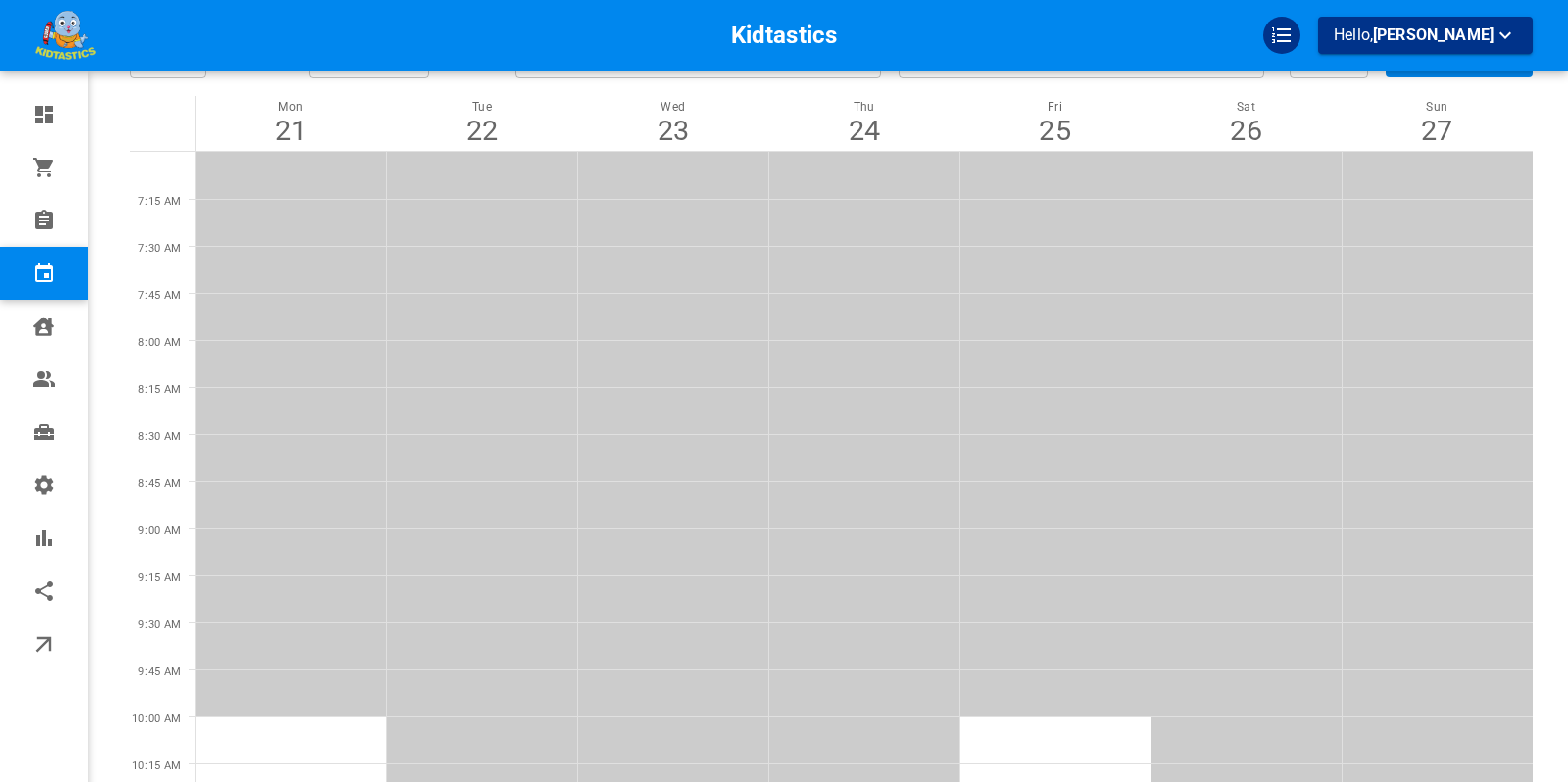 scroll, scrollTop: 0, scrollLeft: 0, axis: both 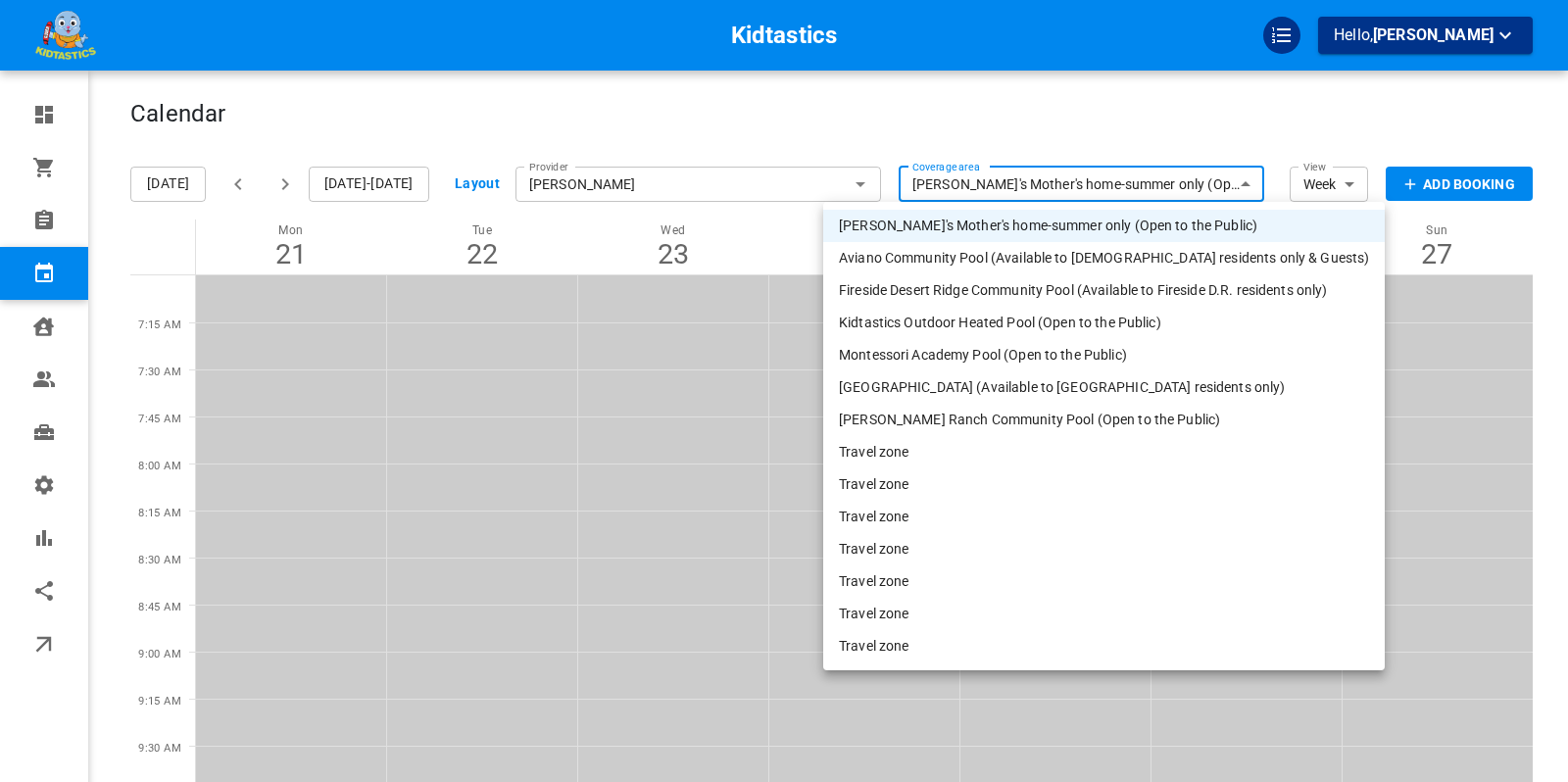 click on "Kidtastics Hello,  Laurie Ball Dashboard Orders Bookings Calendar Clients Users Services Settings Reports Integrations Online booking Calendar Add Booking Today Jul 21-27, 2025 Layout Provider Mikayla Smith Provider Coverage area Ashly's Mother's home-summer only (Open to the Public) 45c54b83-56f1-4938-a4c0-01d7b5b2d2ce Coverage area View Week Week View Add Booking Mon 21 Tue 22 Wed 23 Thu 24 Fri 25 Sat 26 Sun 27 7:15 AM 7:30 AM 7:45 AM 8:00 AM 8:15 AM 8:30 AM 8:45 AM 9:00 AM 9:15 AM 9:30 AM 9:45 AM 10:00 AM 10:15 AM 10:30 AM 10:45 AM 11:00 AM 11:15 AM 11:30 AM 11:45 AM 12:00 PM 12:15 PM 12:30 PM 12:45 PM 1:00 PM 1:15 PM 1:30 PM 1:45 PM 2:00 PM 2:15 PM 2:30 PM 2:45 PM 3:00 PM 3:15 PM 3:30 PM 3:45 PM 4:00 PM 4:15 PM 4:30 PM 4:45 PM 5:00 PM 5:15 PM 5:30 PM 5:45 PM 6:00 PM 6:15 PM 6:30 PM 6:45 PM TIME BLOCK 11:15 AM - 1:00 PM   Jen Galando Single 30 Minute Private Lesson 5:30 PM - 6:00 PM 4542 E Mountain View Rd, Phoenix, AZ 85028, USA TIME BLOCK 11:15 AM - 1:00 PM TIME BLOCK 11:15 AM - 1:00 PM   Jen Galando" at bounding box center (784, 1328) 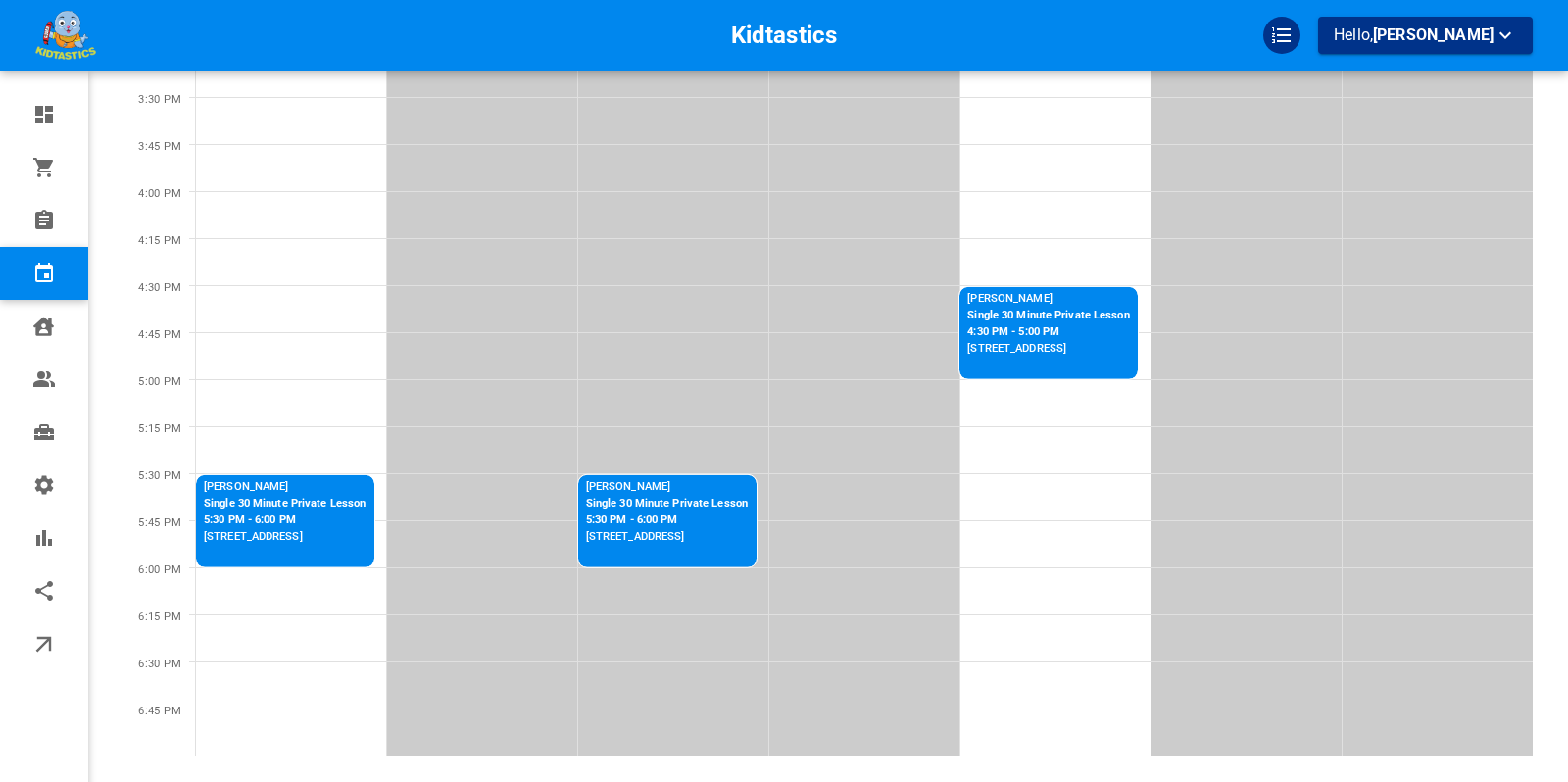 scroll, scrollTop: 1785, scrollLeft: 0, axis: vertical 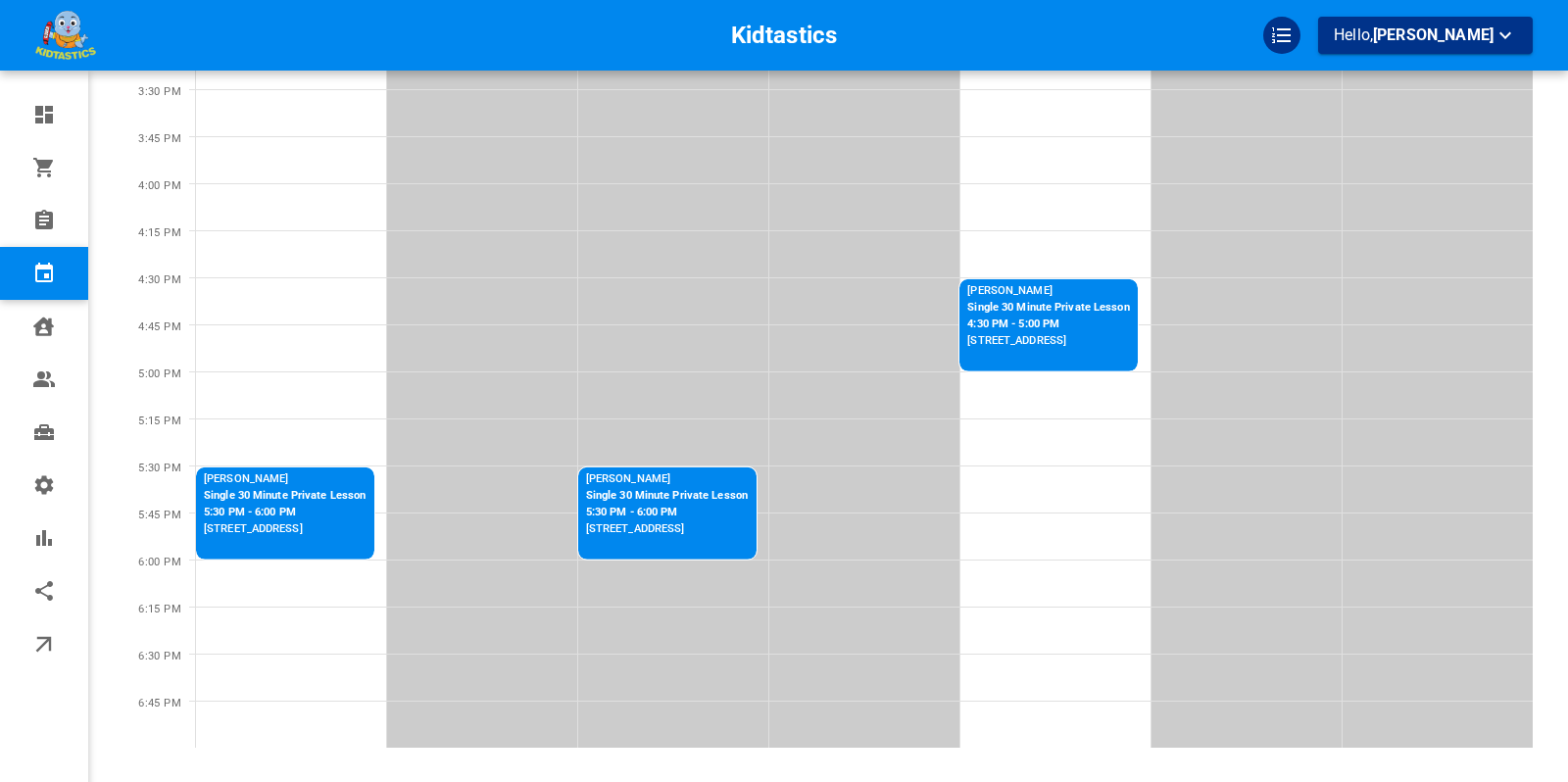 click at bounding box center (864, 489) 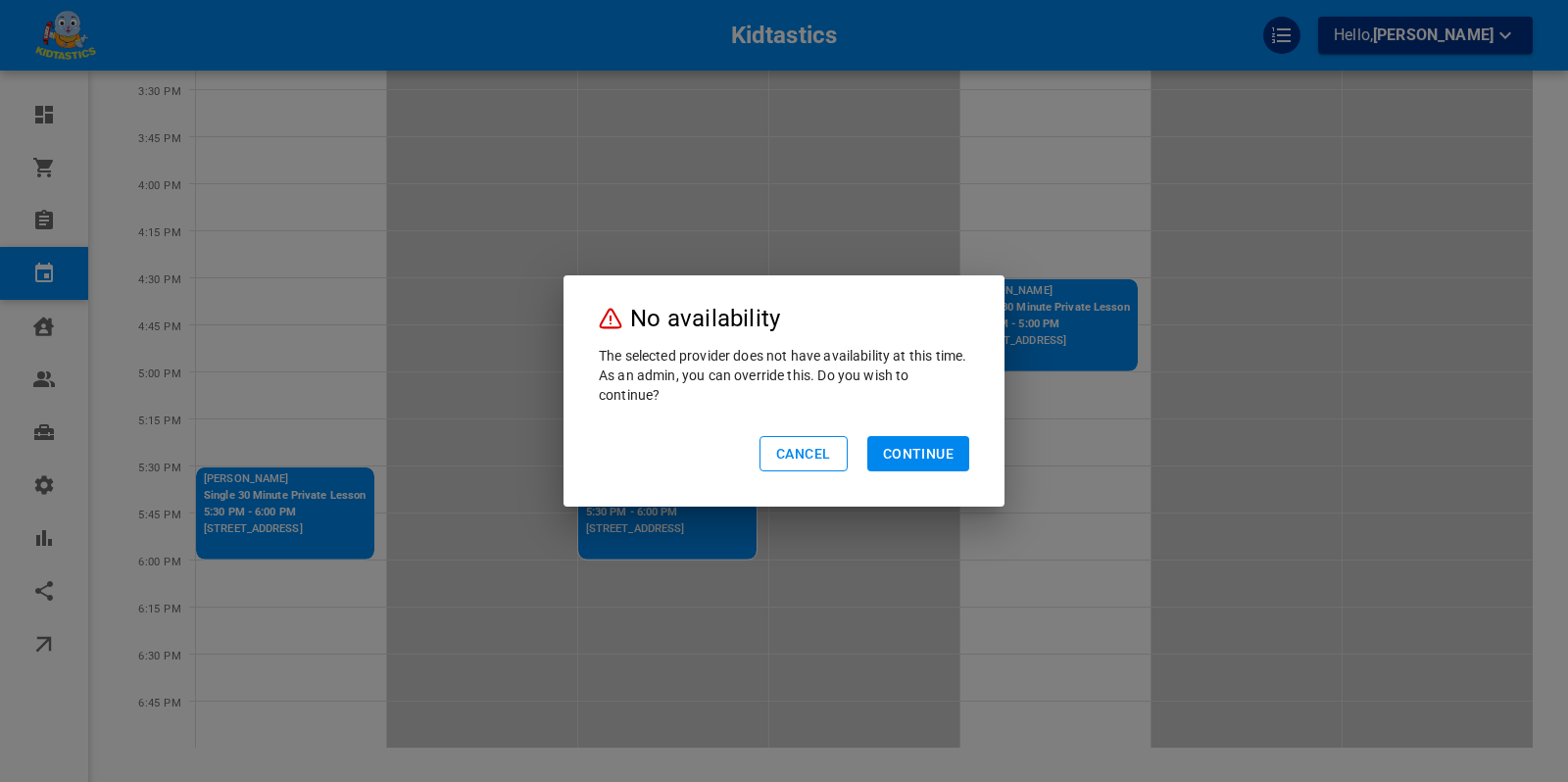 click on "Cancel" at bounding box center (804, 454) 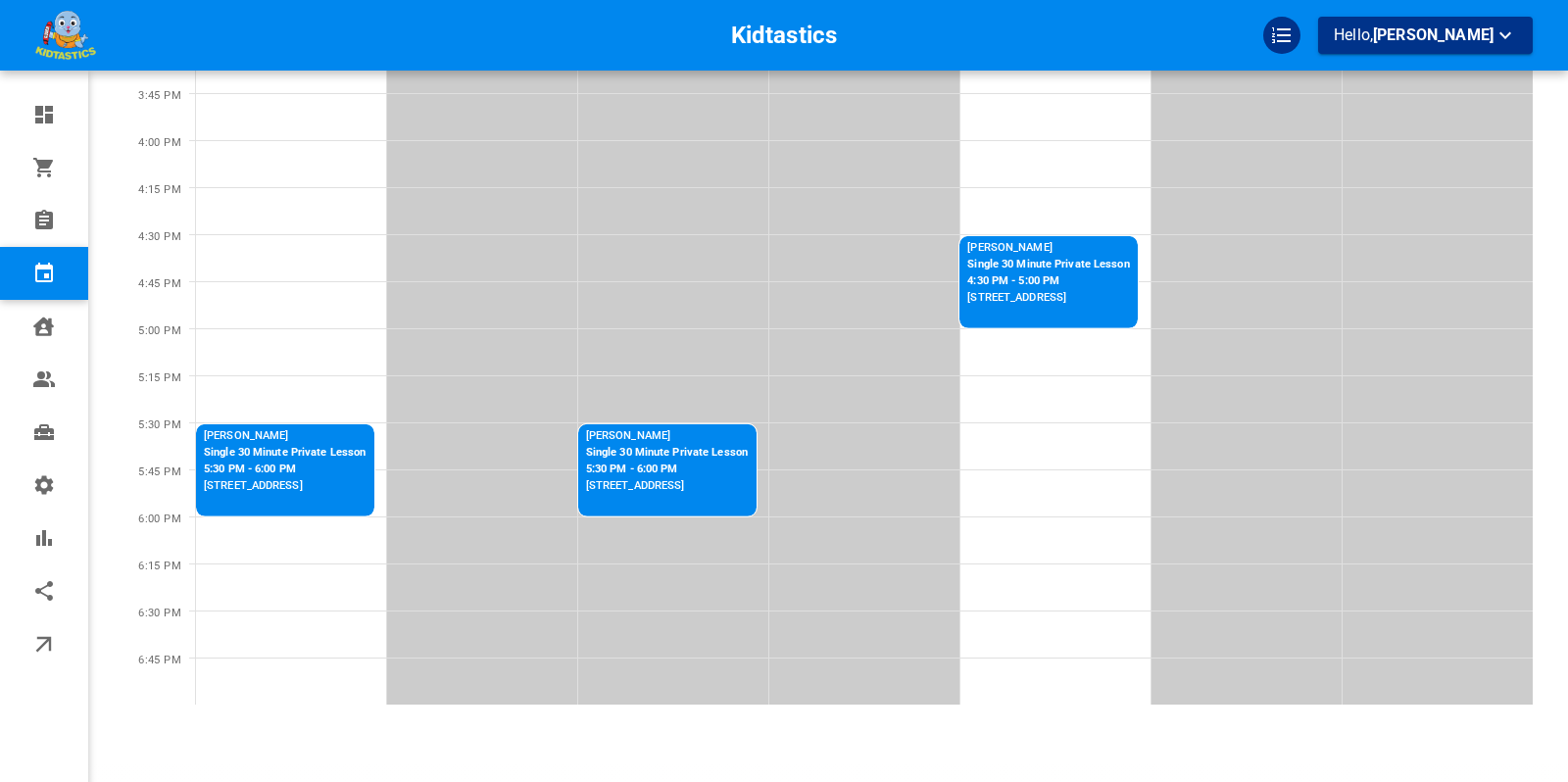 scroll, scrollTop: 1839, scrollLeft: 0, axis: vertical 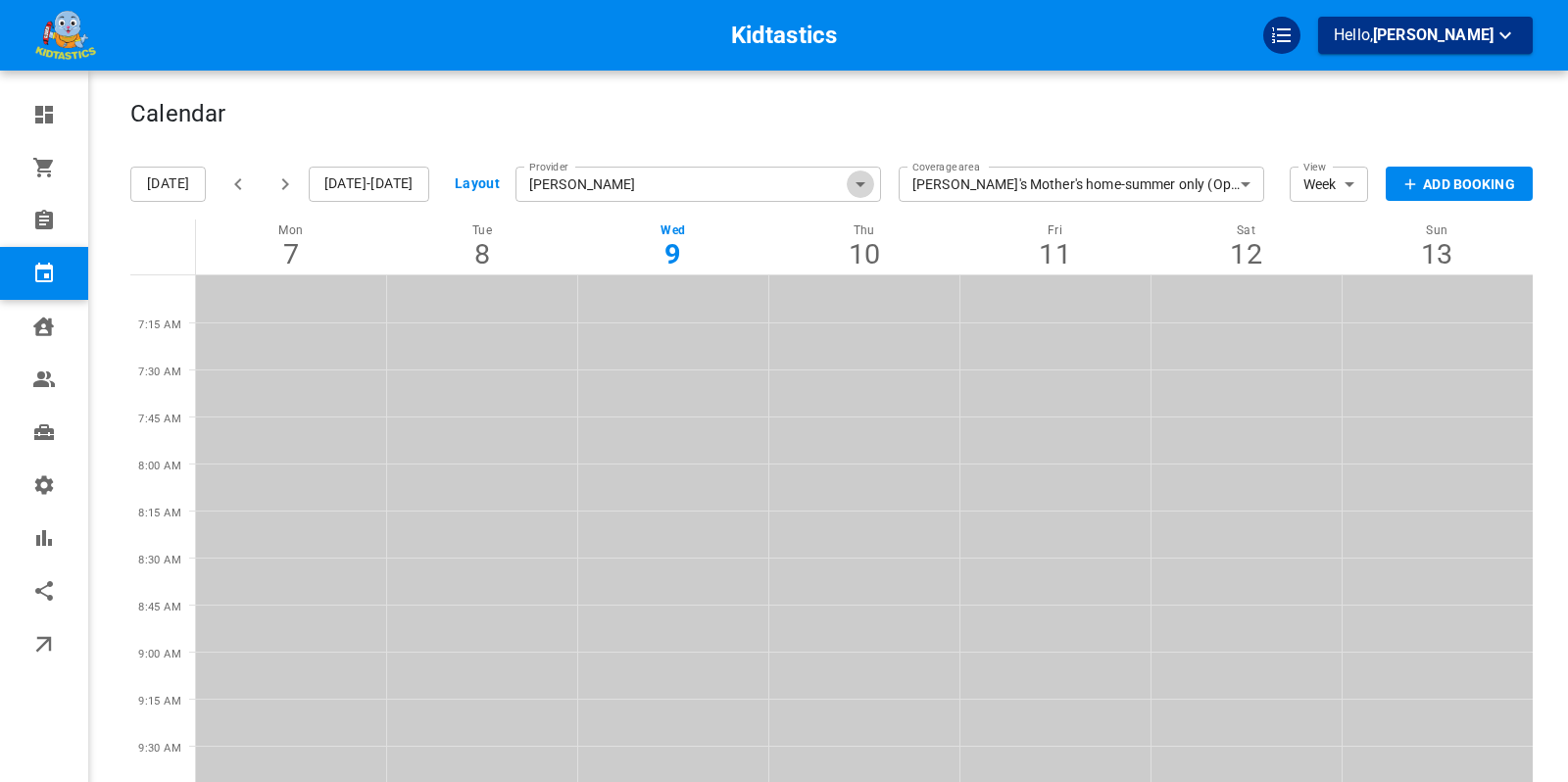 click 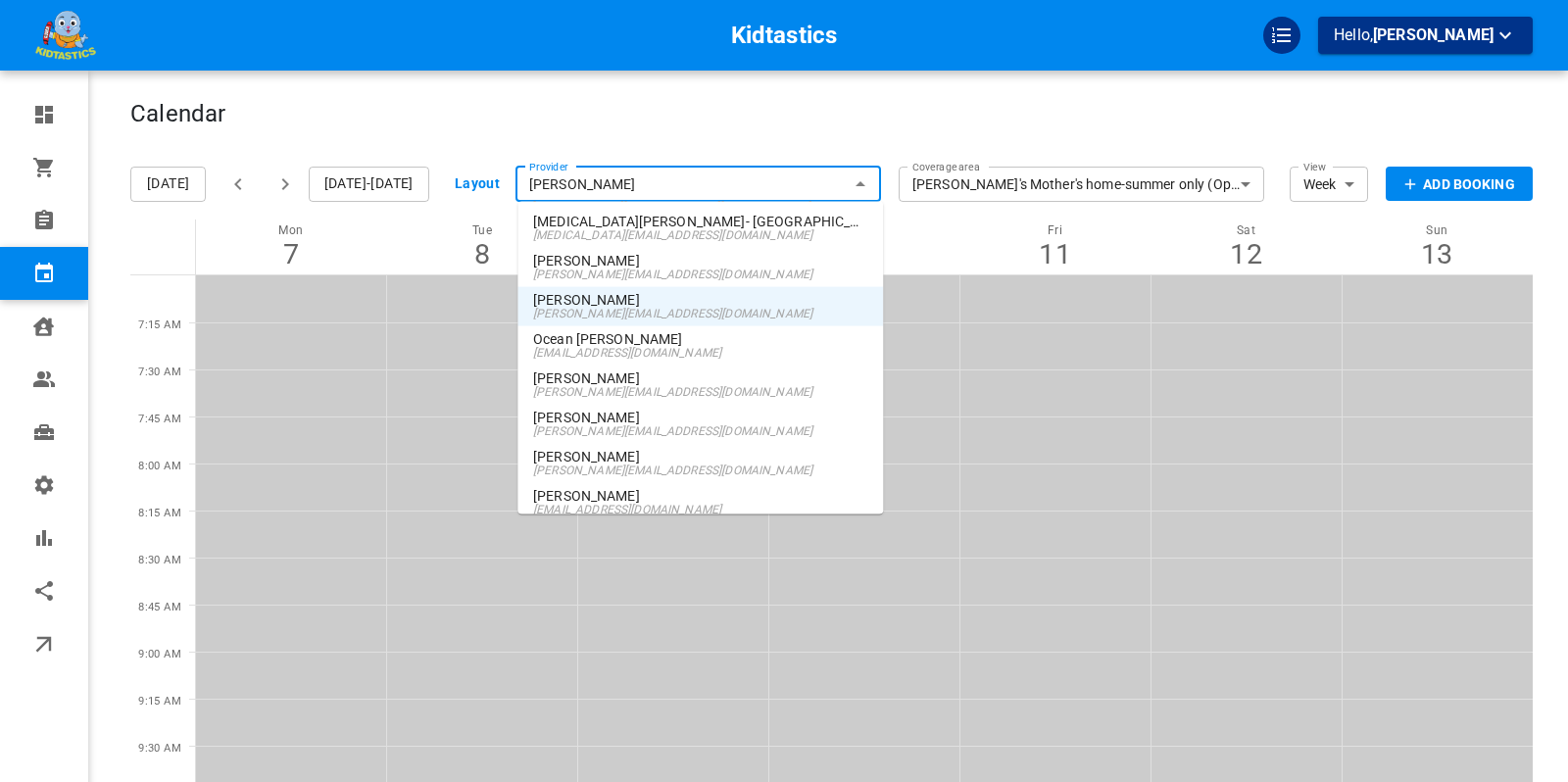 scroll, scrollTop: 448, scrollLeft: 0, axis: vertical 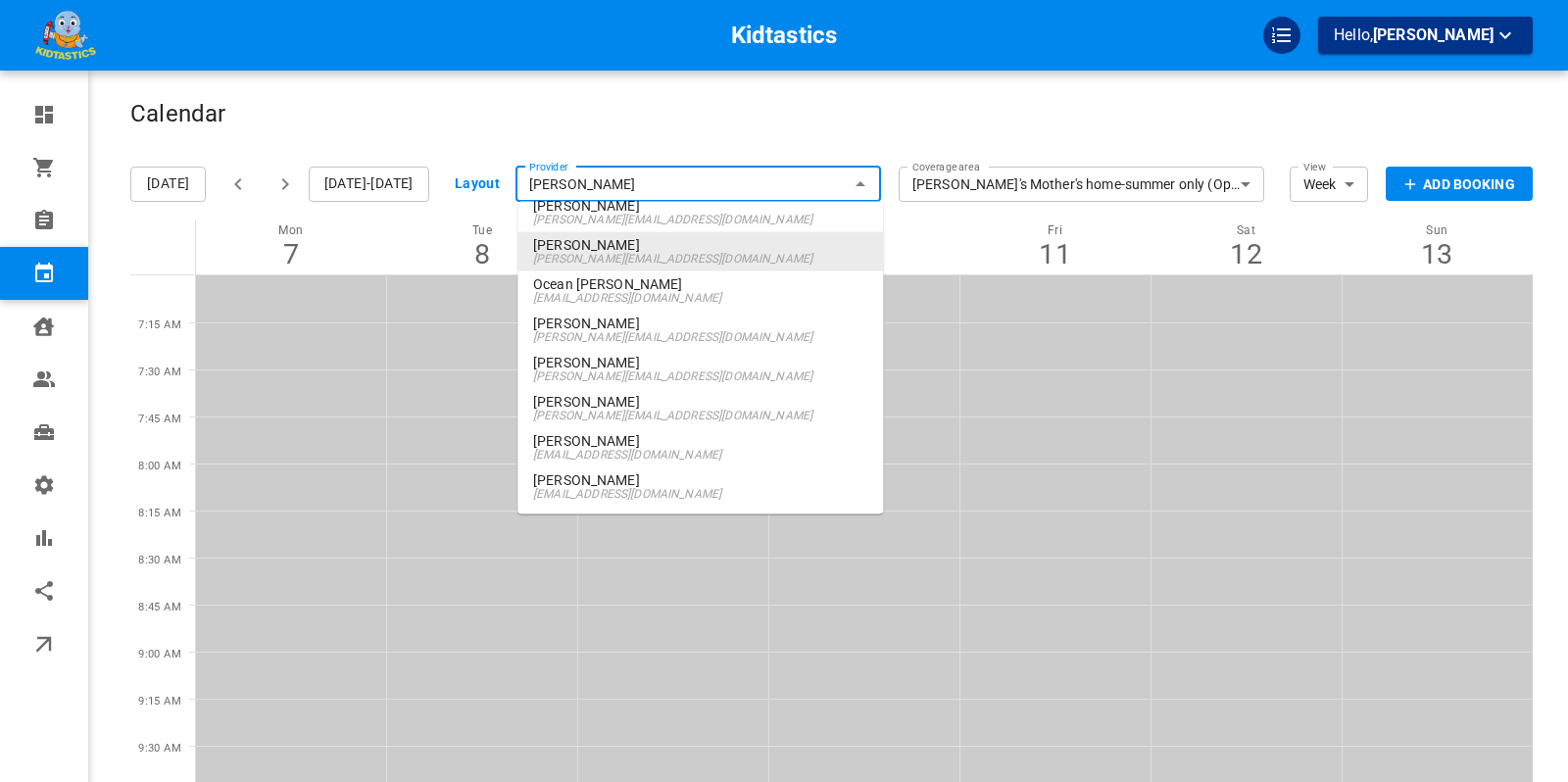 click on "[PERSON_NAME][EMAIL_ADDRESS][DOMAIN_NAME]" at bounding box center (700, 259) 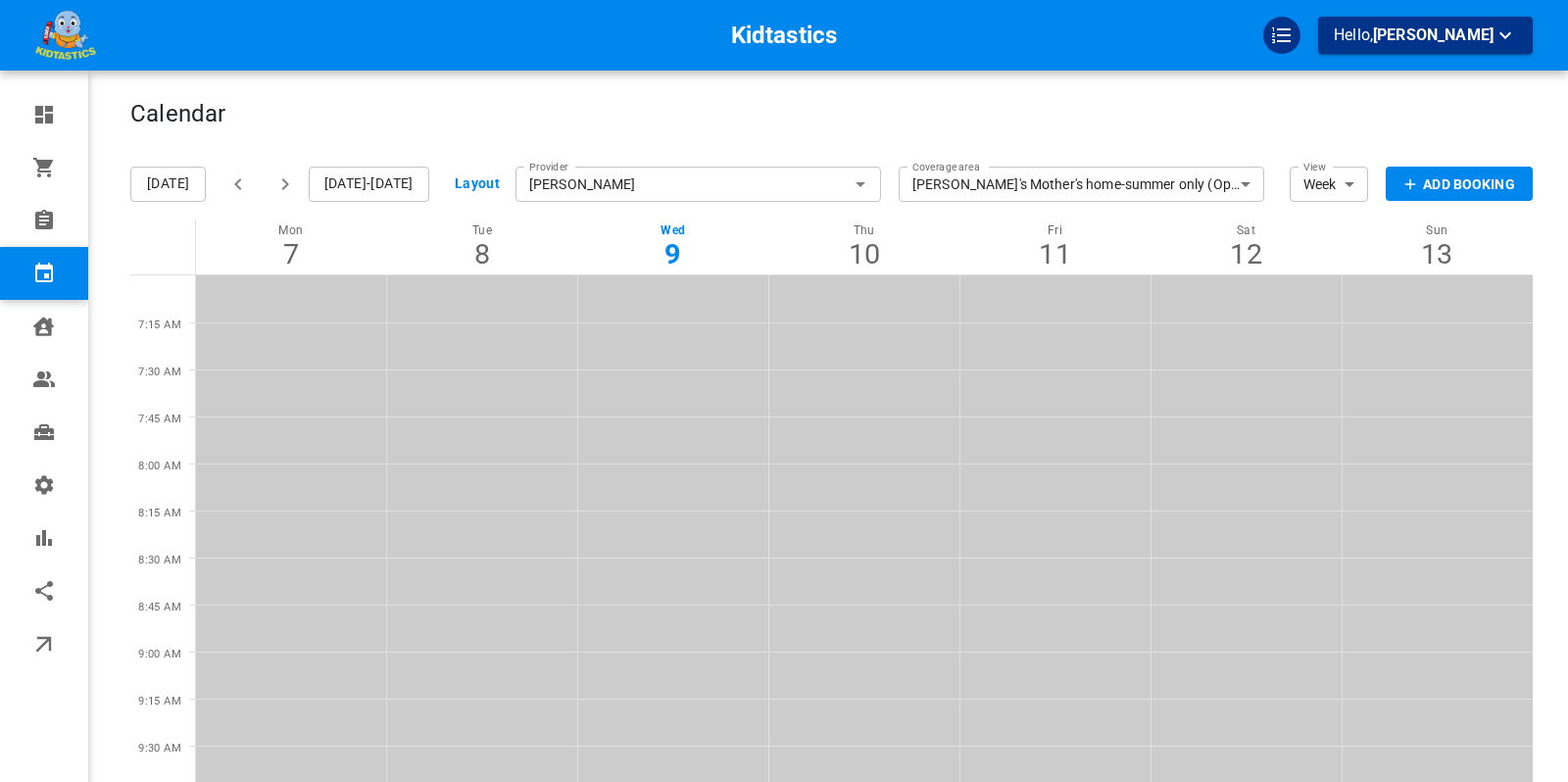 click 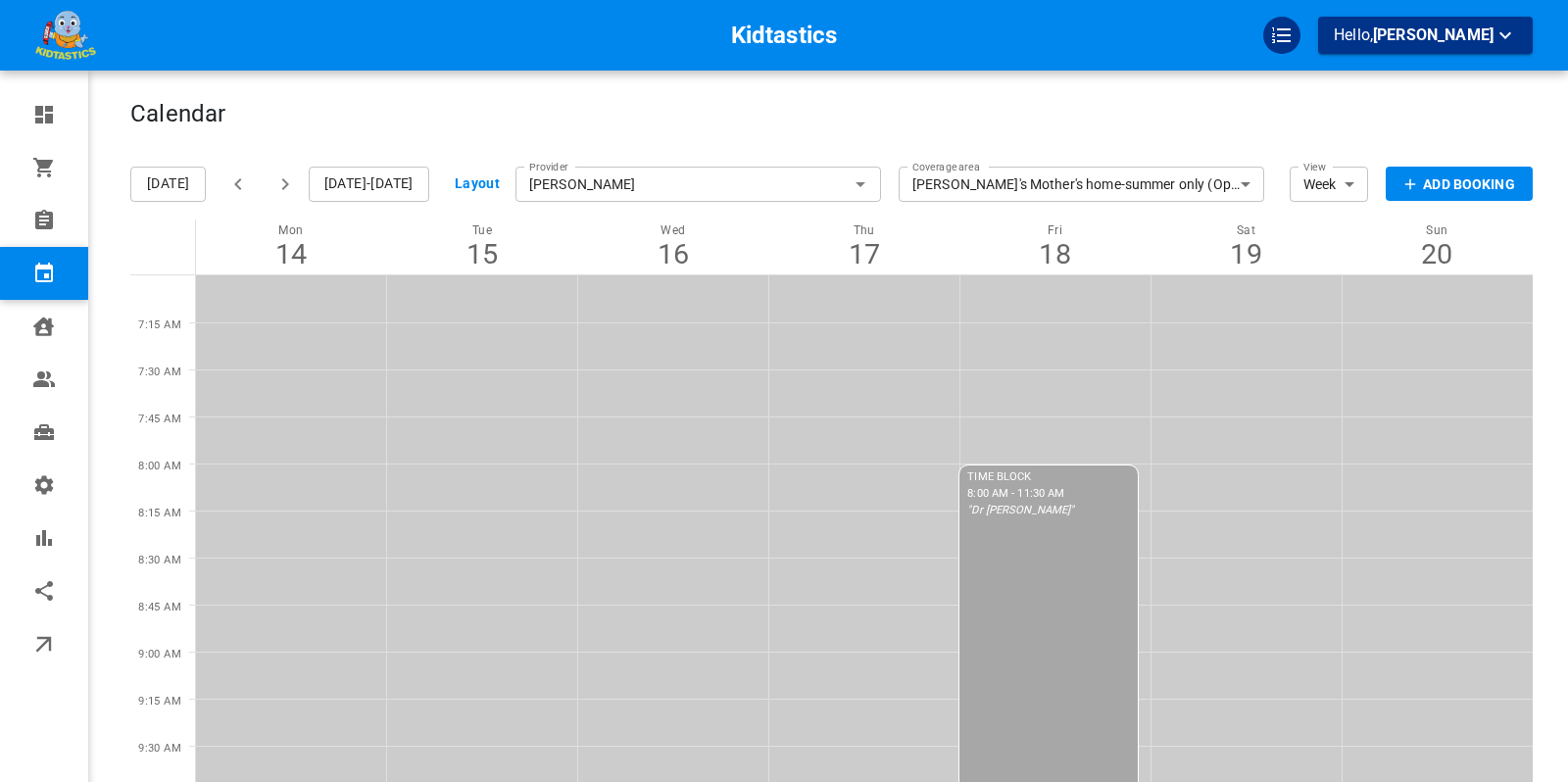click 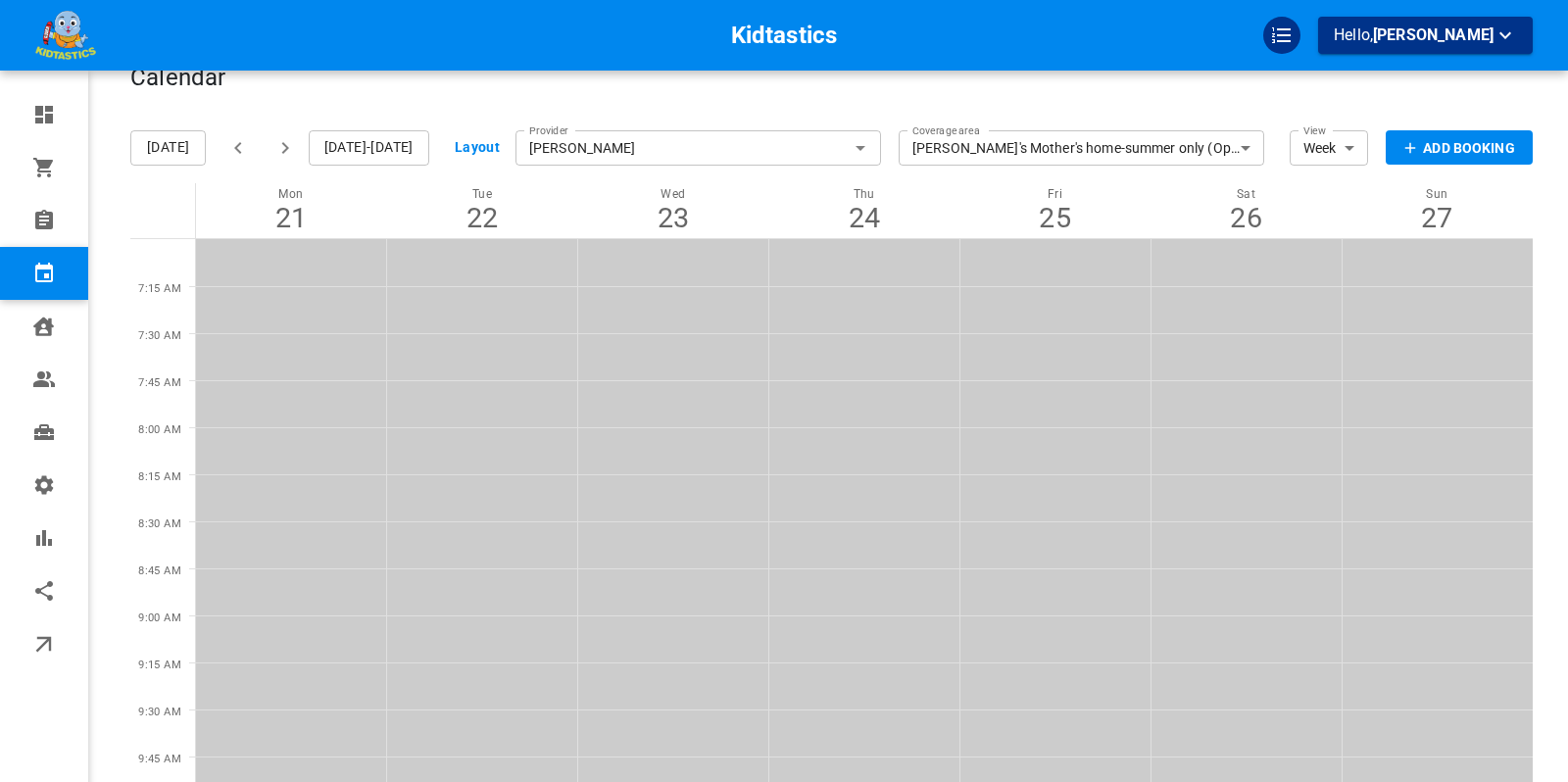 scroll, scrollTop: 0, scrollLeft: 0, axis: both 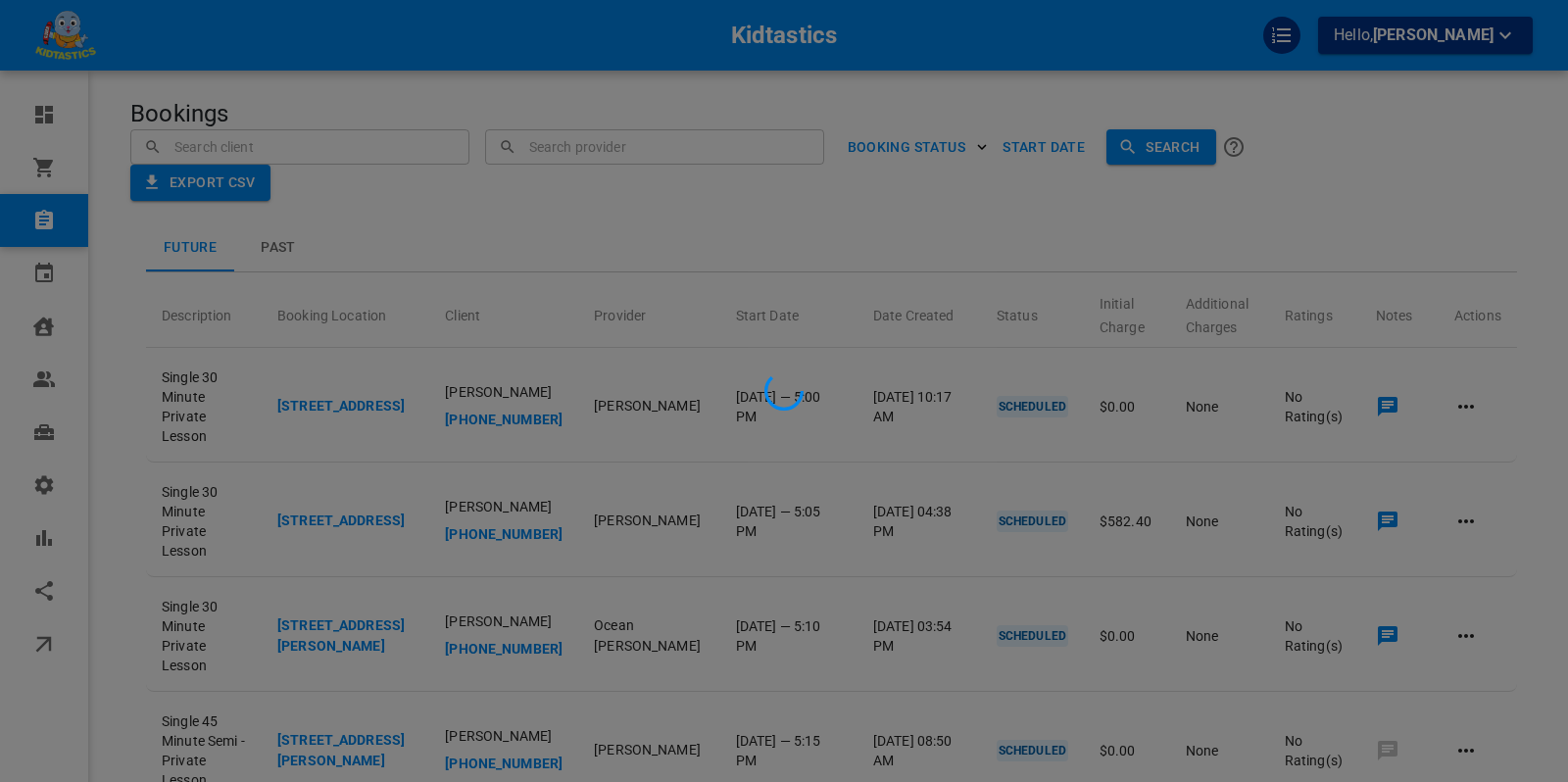 click at bounding box center (784, 391) 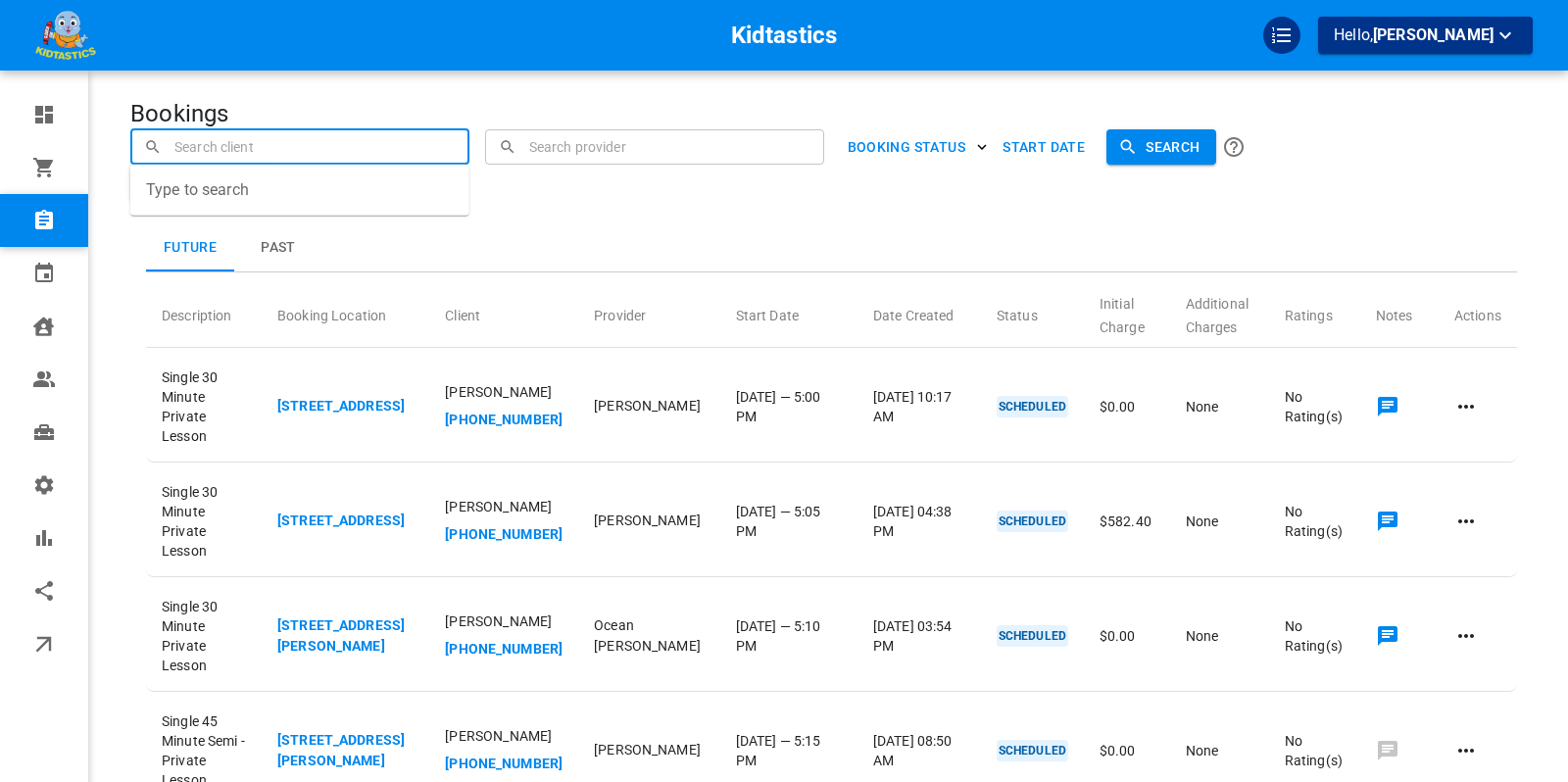click at bounding box center (300, 146) 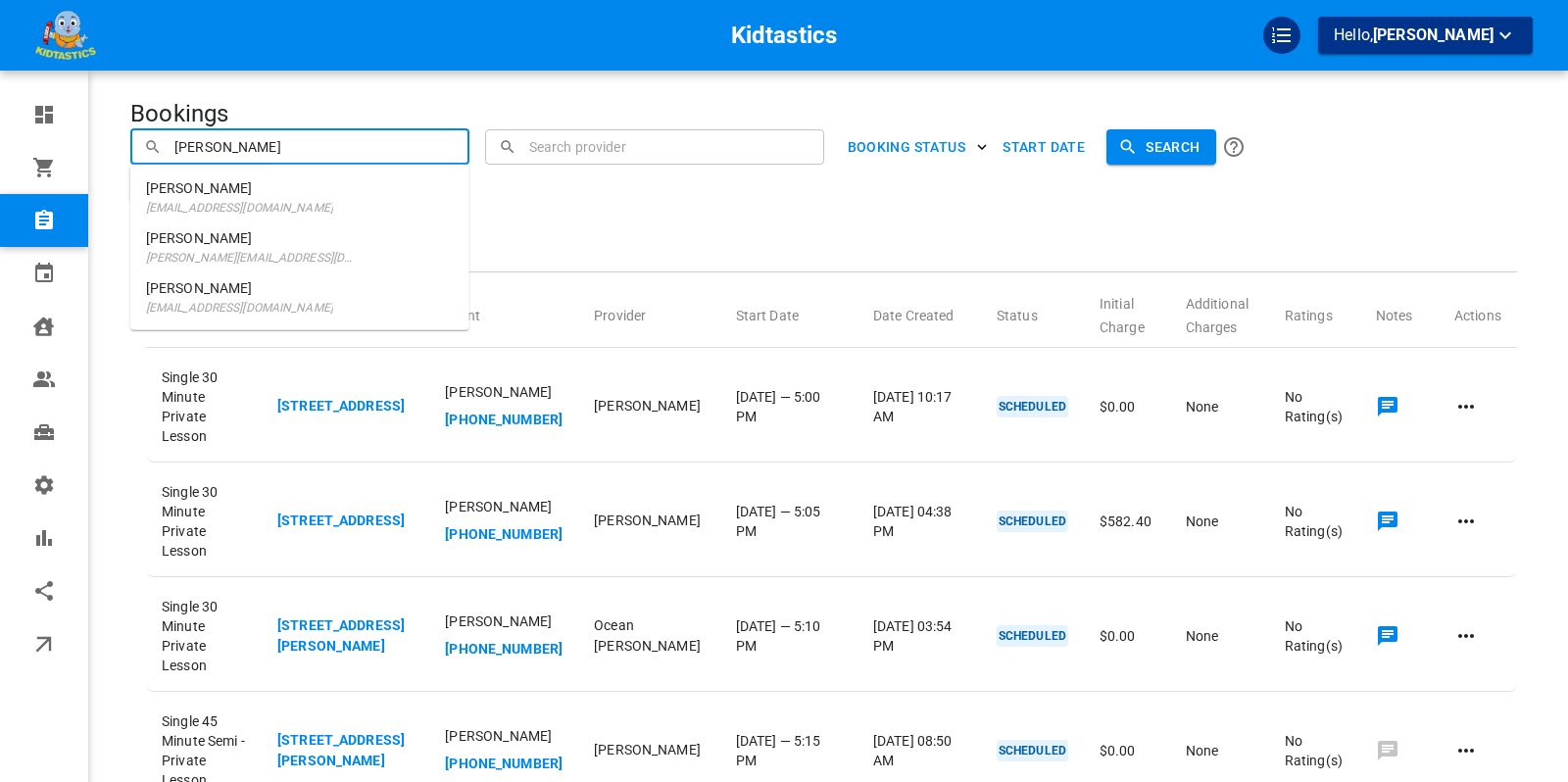 click on "Amy Cantwell amy@thecantwell.com" at bounding box center [300, 247] 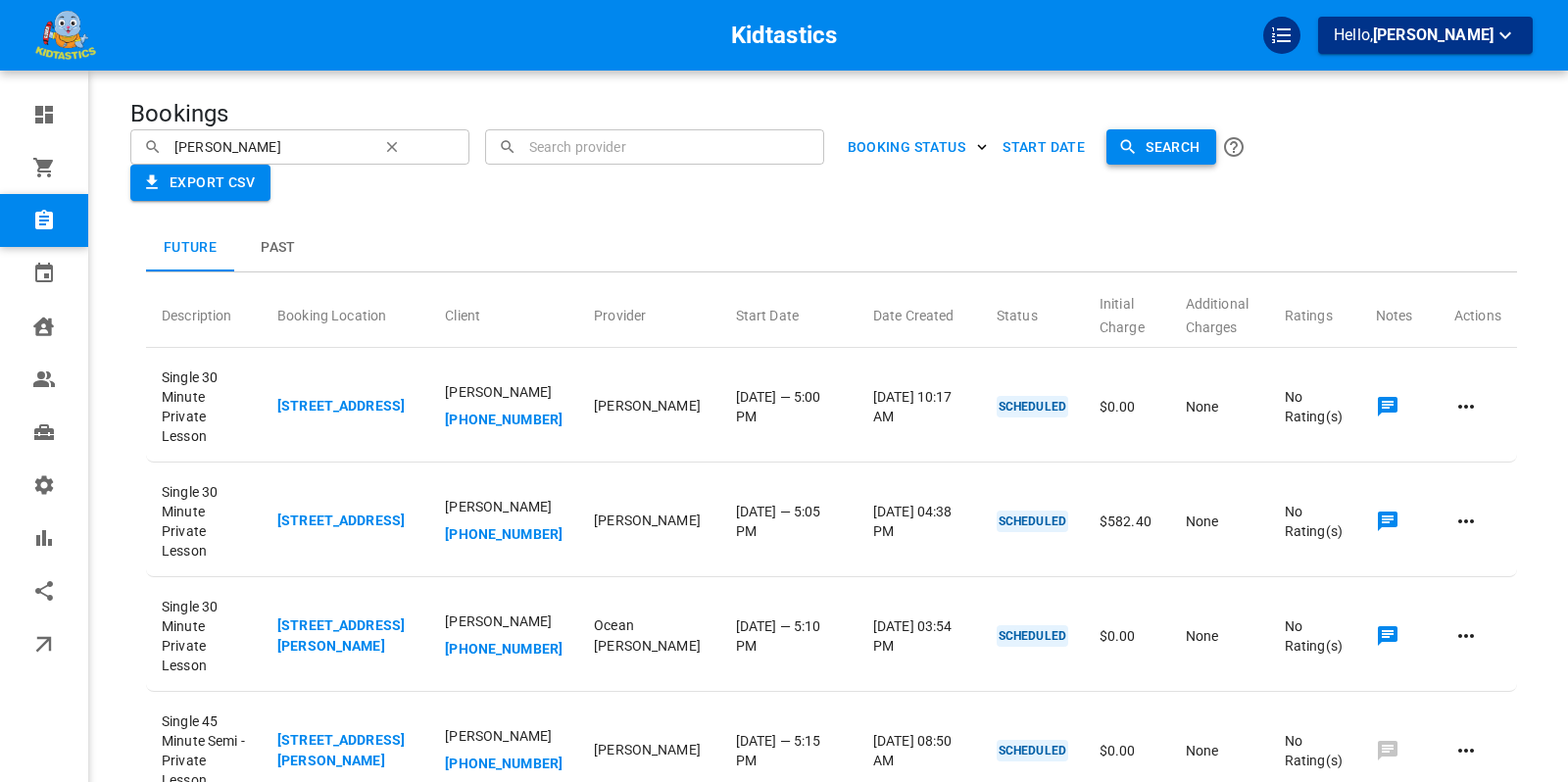 click on "Search" at bounding box center [1160, 147] 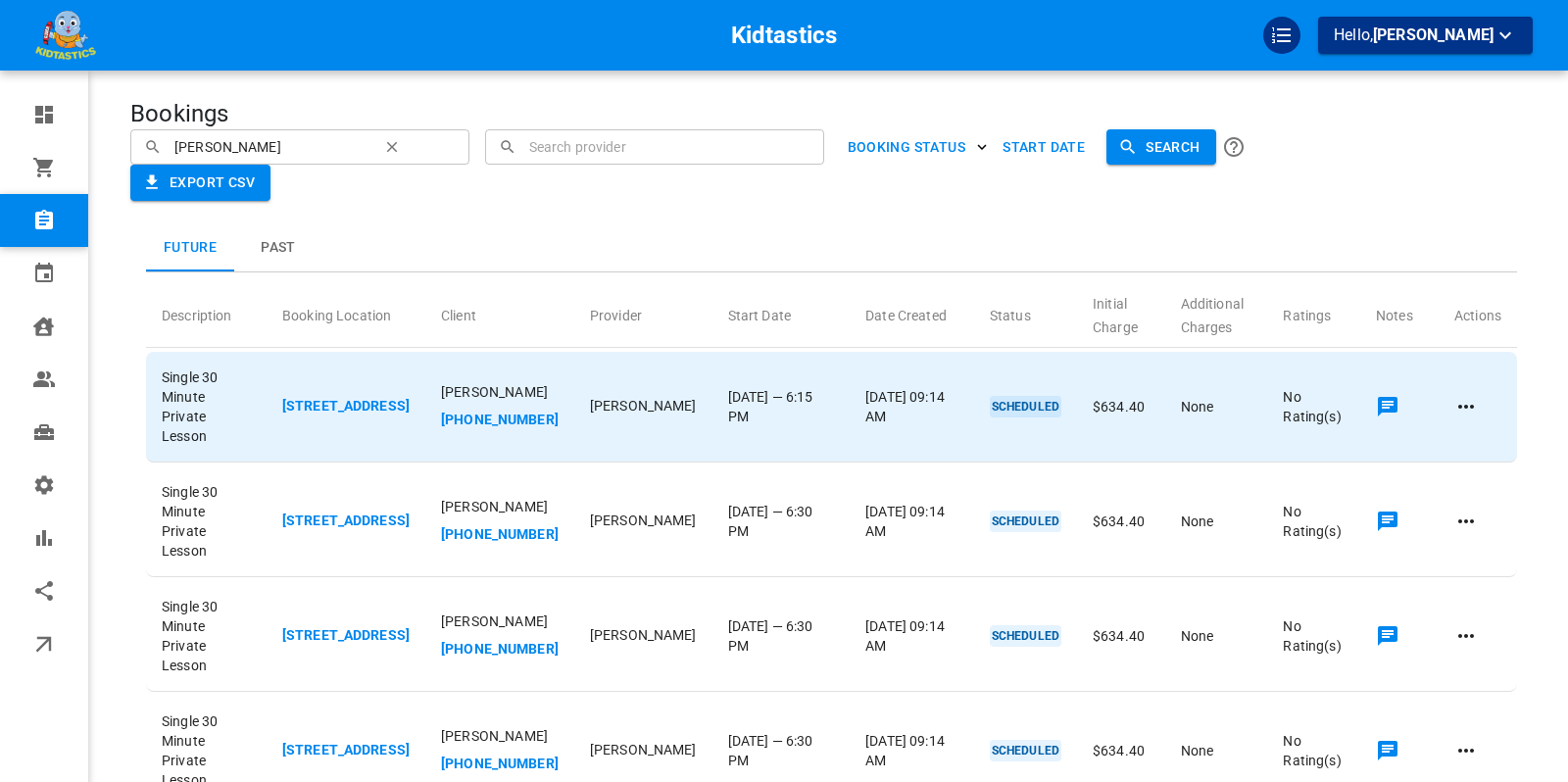 click 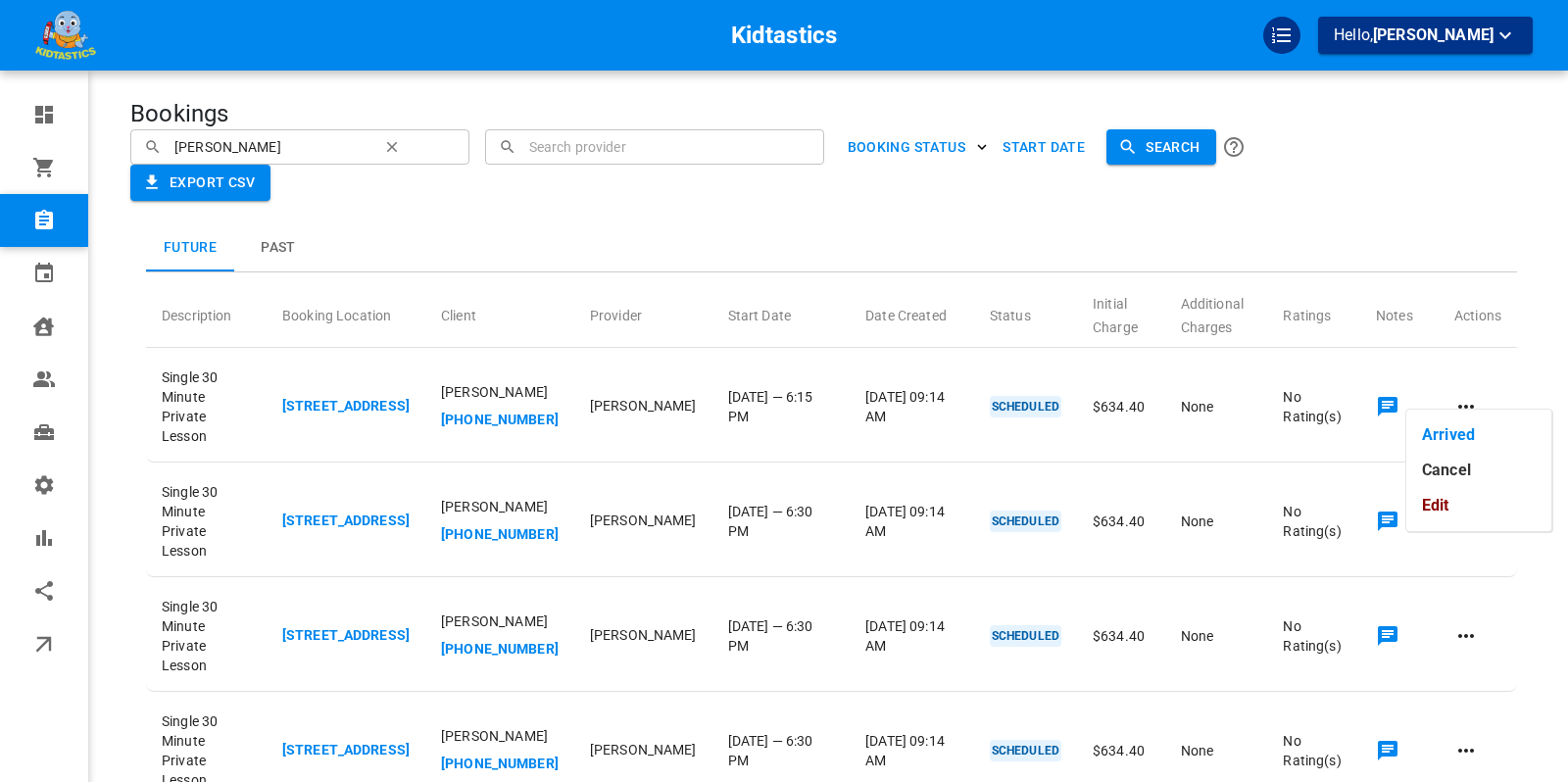 click on "Edit" at bounding box center (1479, 506) 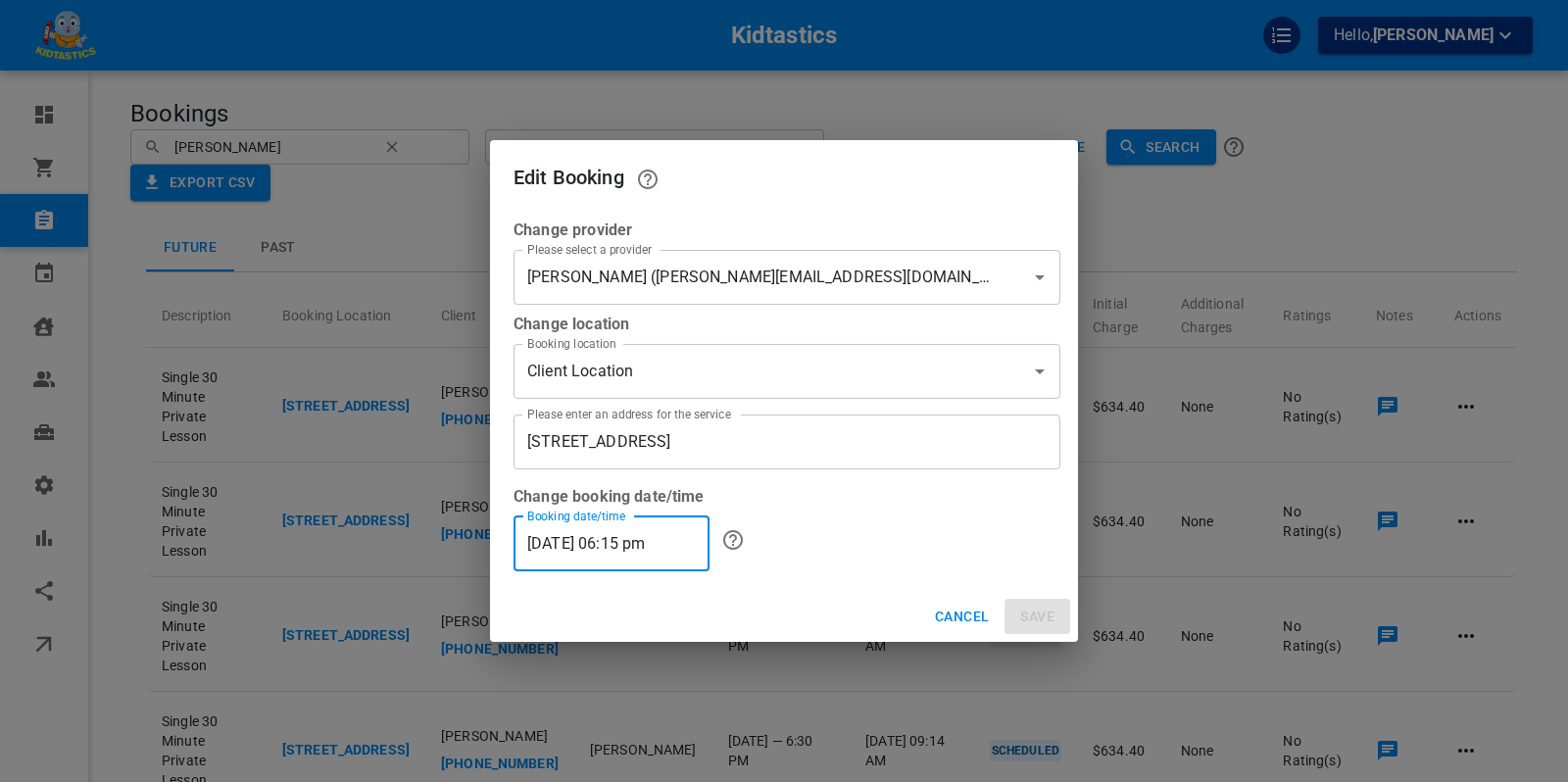click on "07/09/2025 06:15 pm" at bounding box center (612, 544) 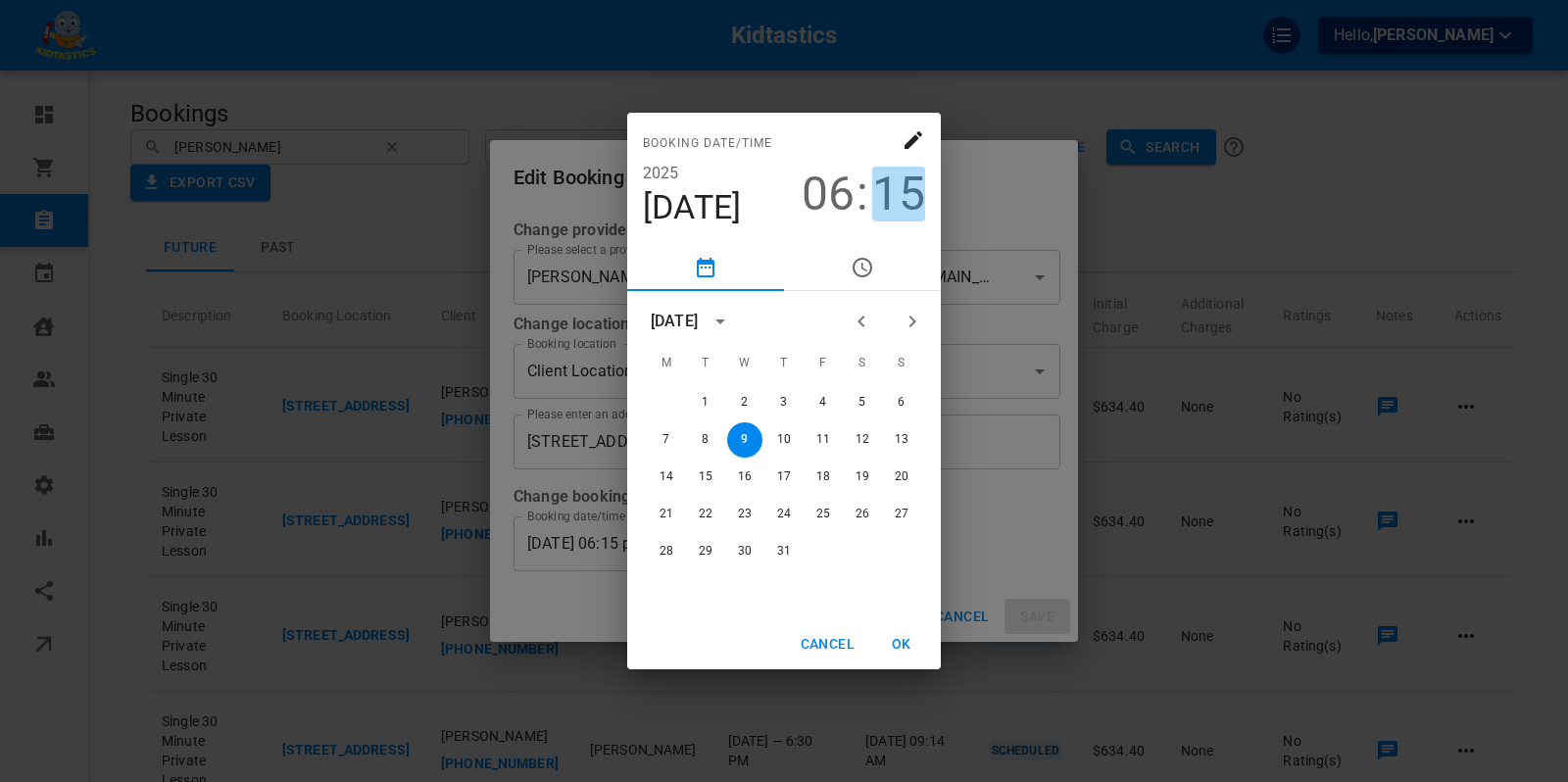 click on "15" at bounding box center (899, 194) 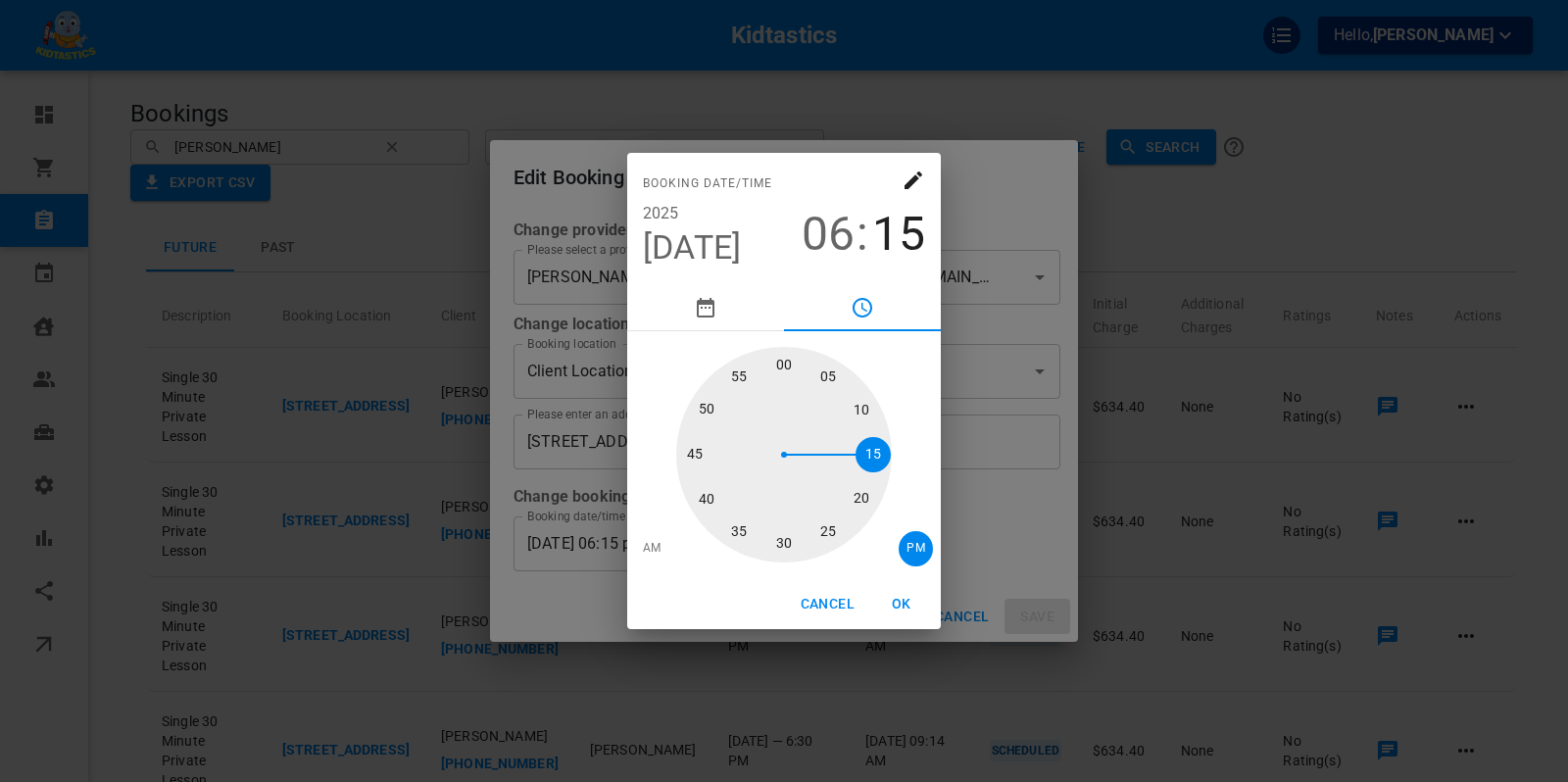 click at bounding box center [784, 455] 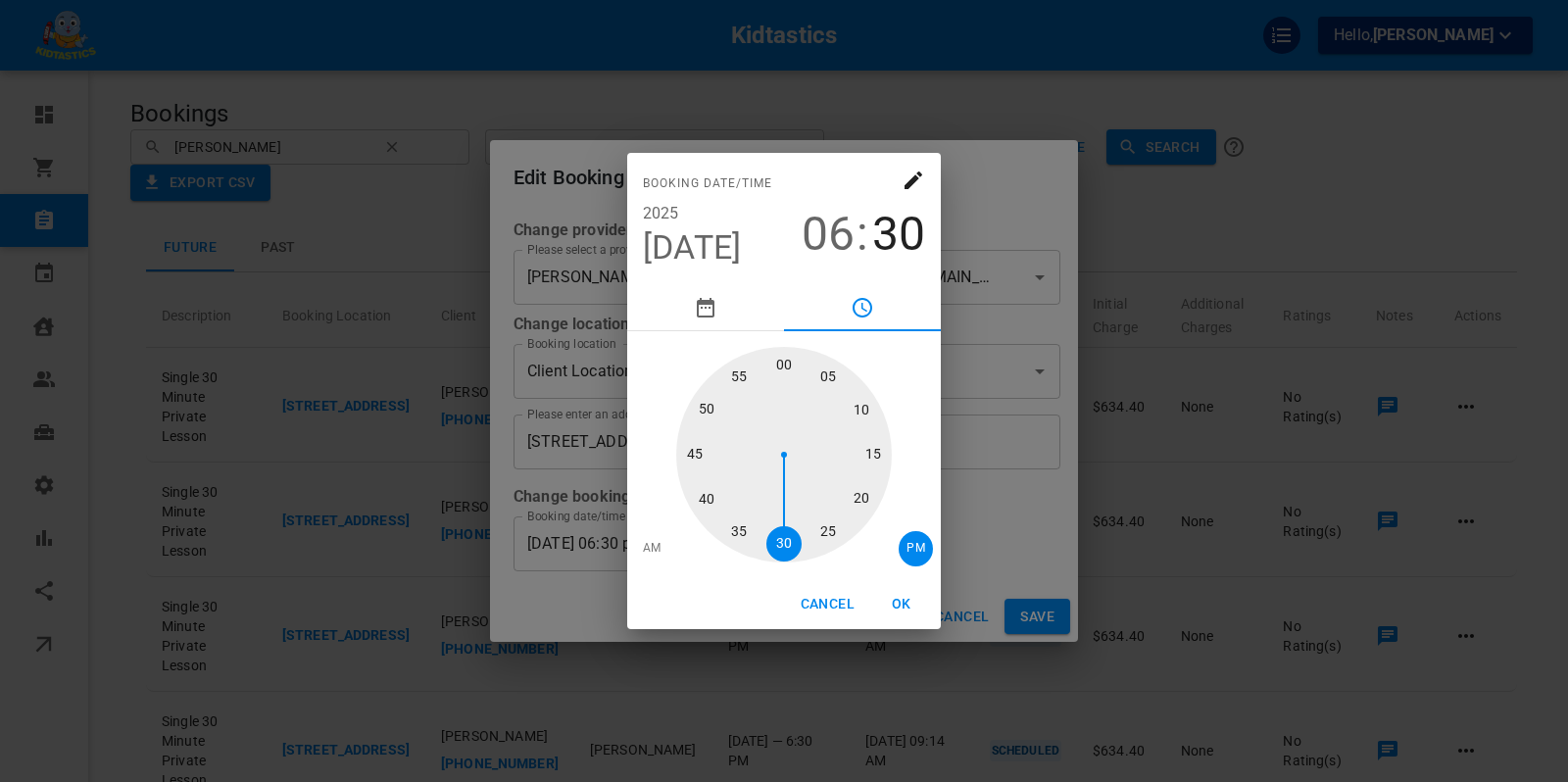click on "OK" at bounding box center (902, 604) 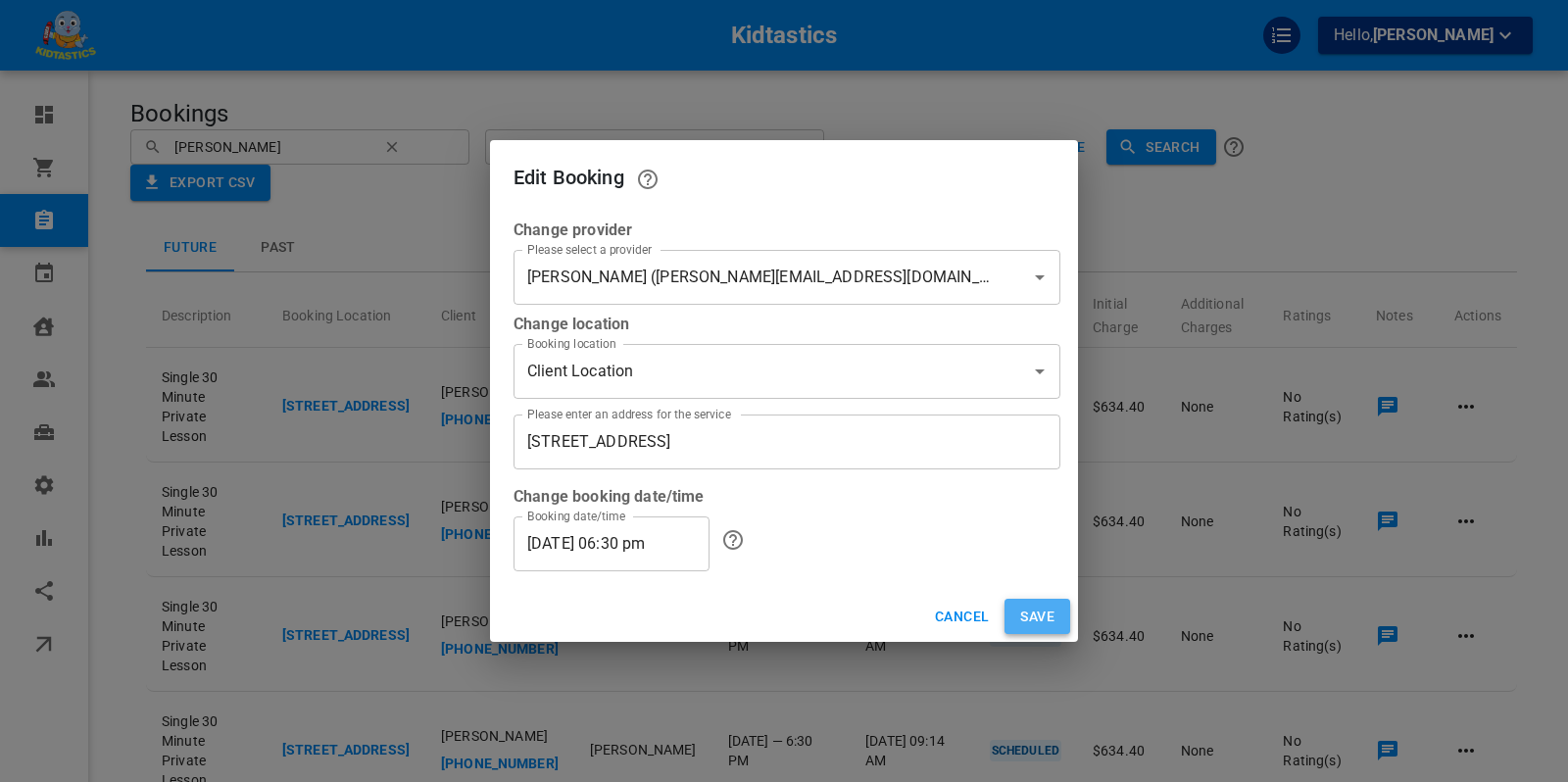 click on "Save" at bounding box center (1037, 616) 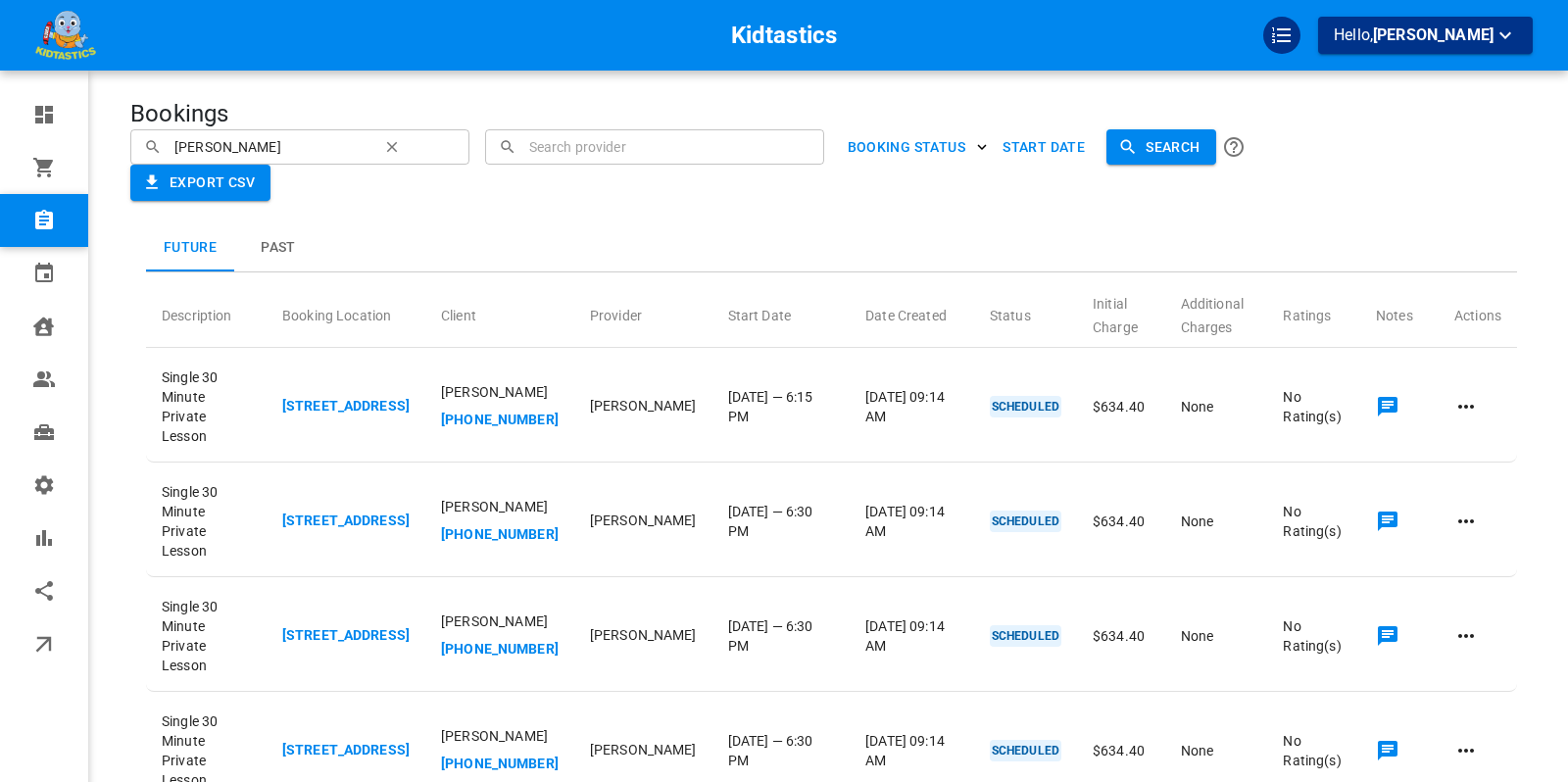 click 